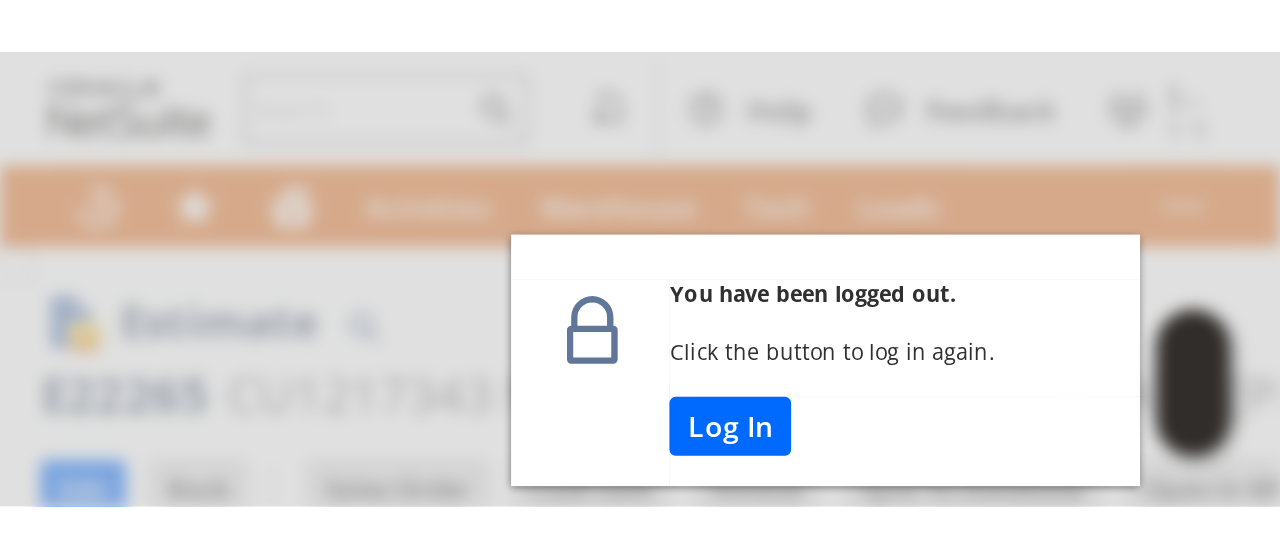 scroll, scrollTop: 0, scrollLeft: 0, axis: both 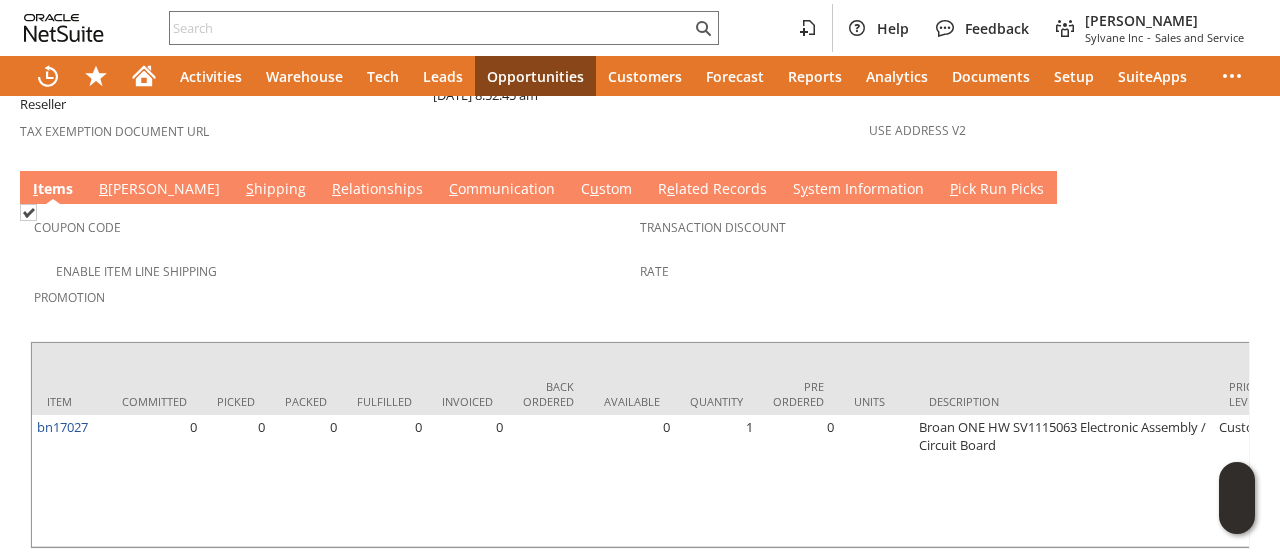click on "B illing" at bounding box center [159, 190] 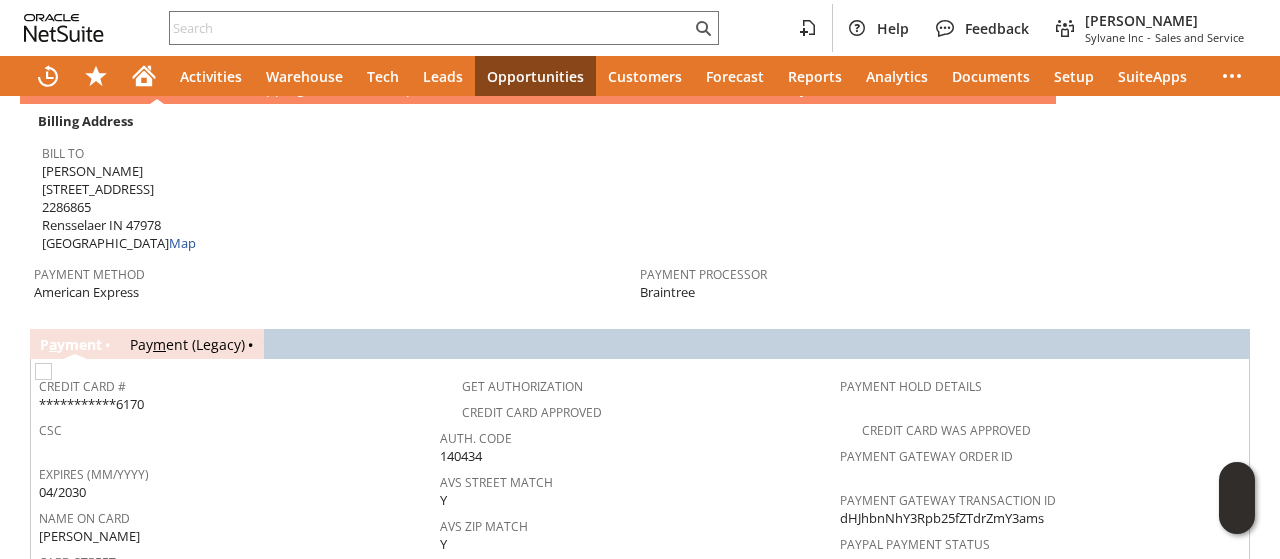 scroll, scrollTop: 1300, scrollLeft: 0, axis: vertical 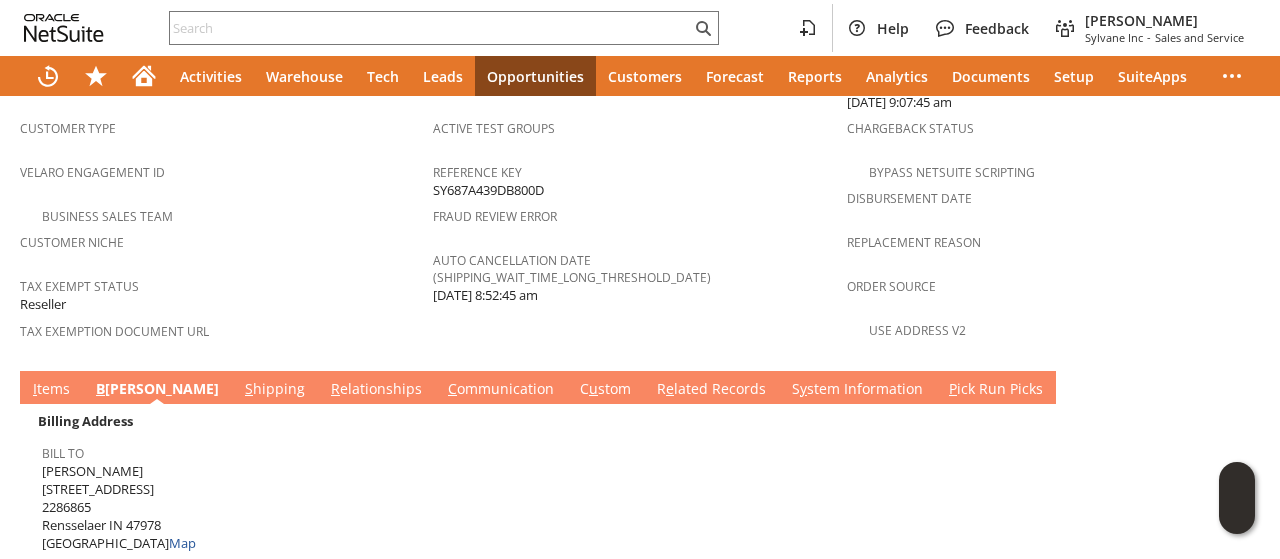 click on "I tems" at bounding box center [51, 390] 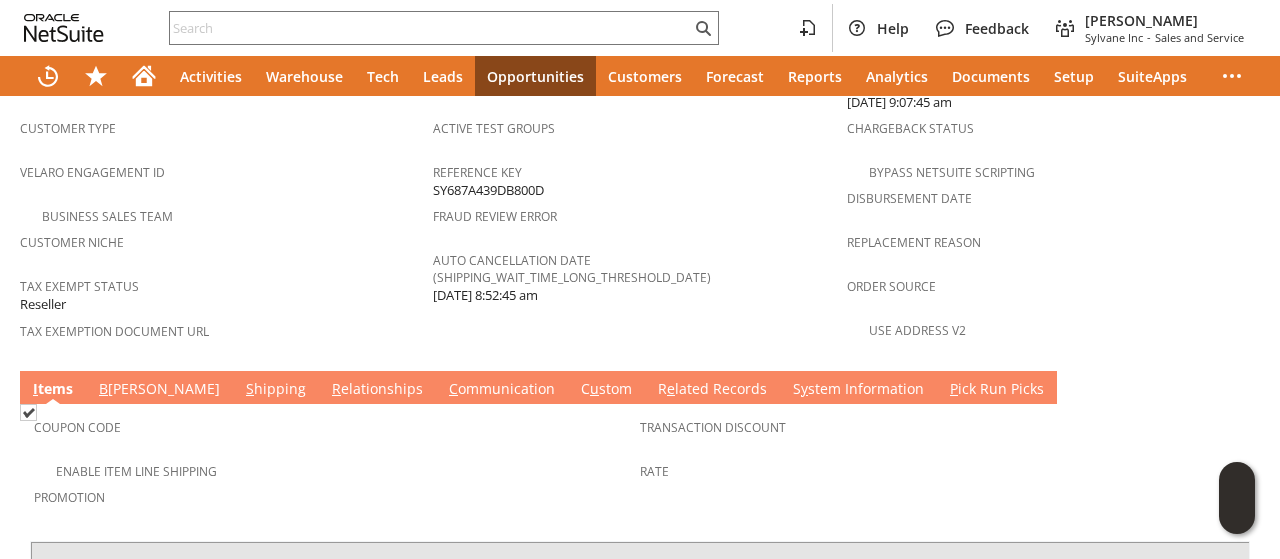 scroll, scrollTop: 1502, scrollLeft: 0, axis: vertical 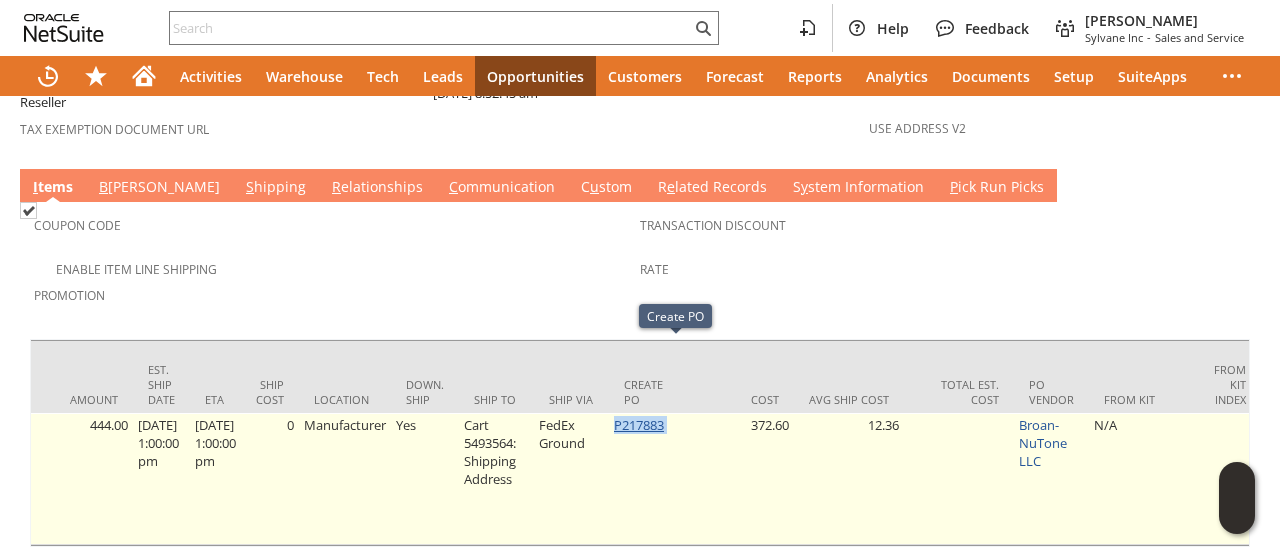 drag, startPoint x: 699, startPoint y: 353, endPoint x: 659, endPoint y: 349, distance: 40.1995 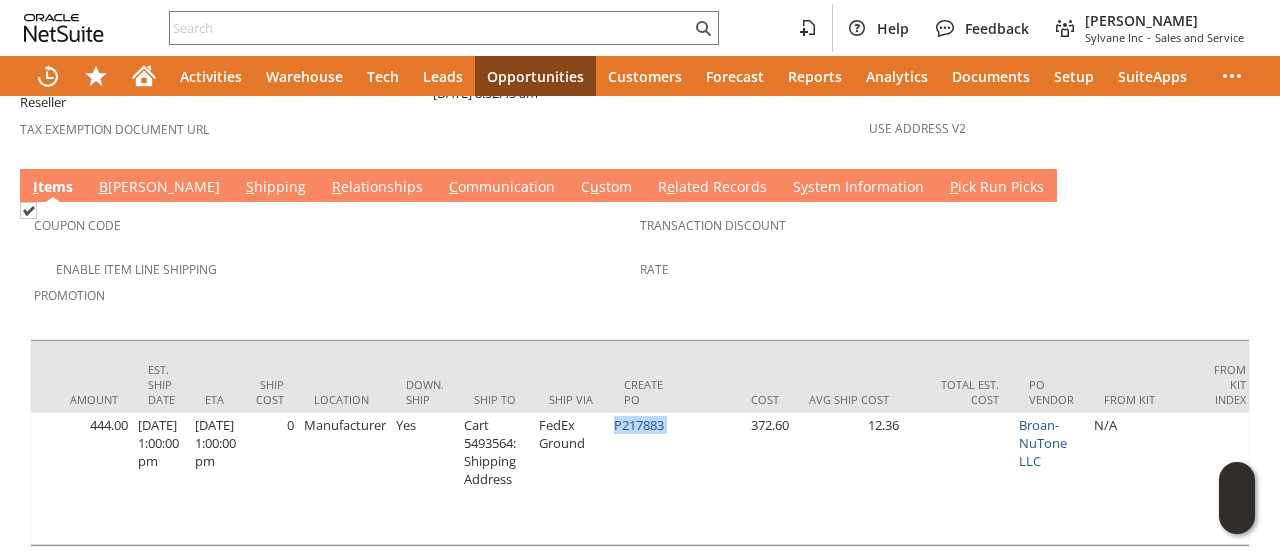 scroll, scrollTop: 852, scrollLeft: 0, axis: vertical 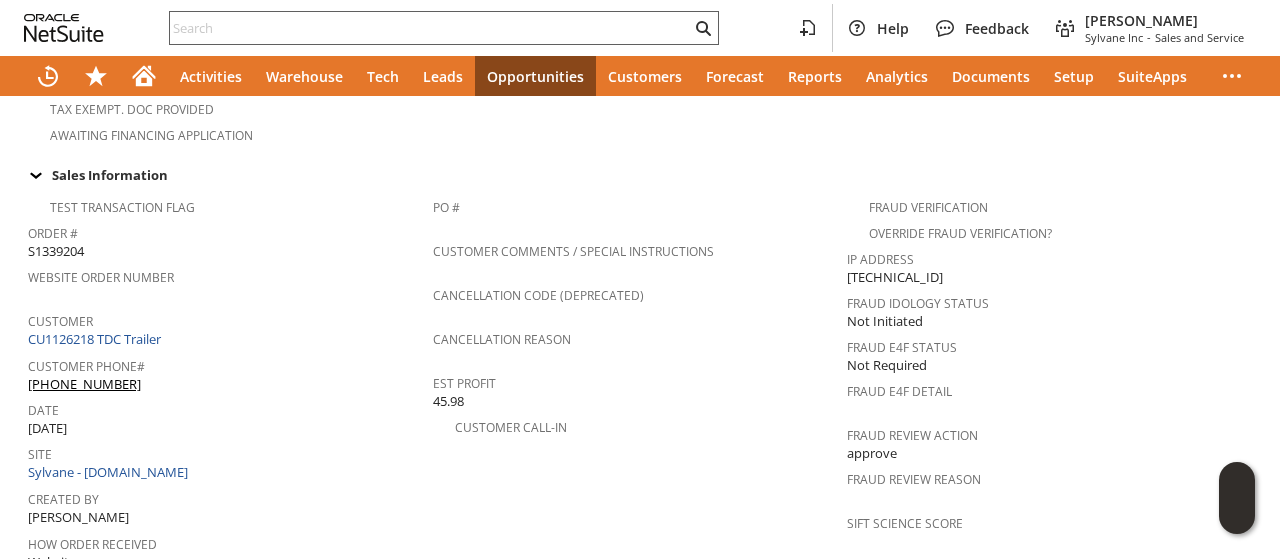 click 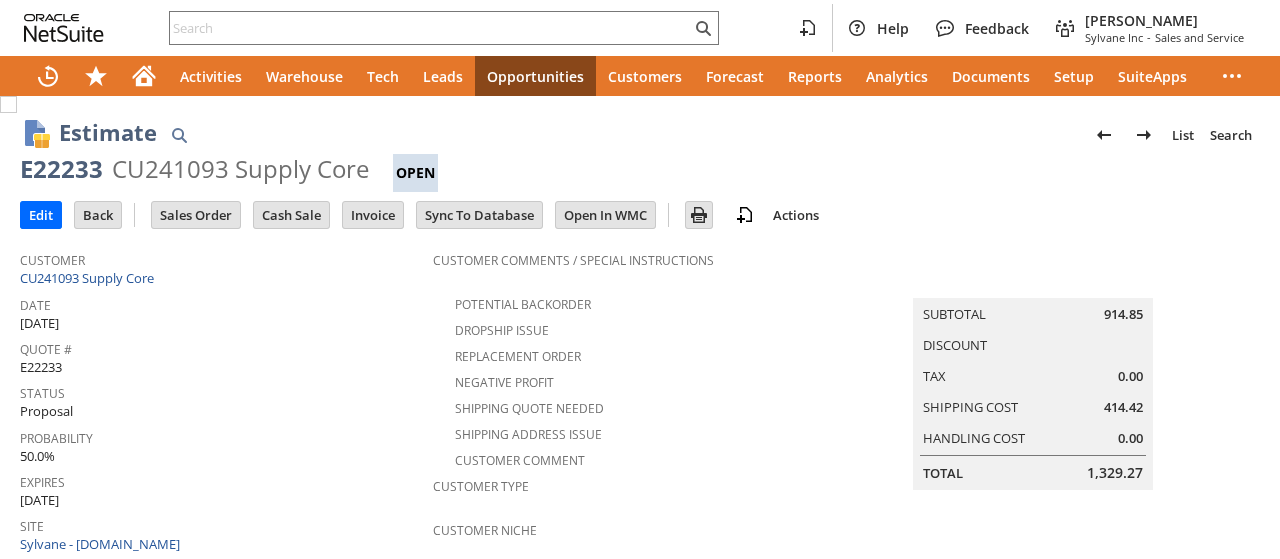 scroll, scrollTop: 0, scrollLeft: 0, axis: both 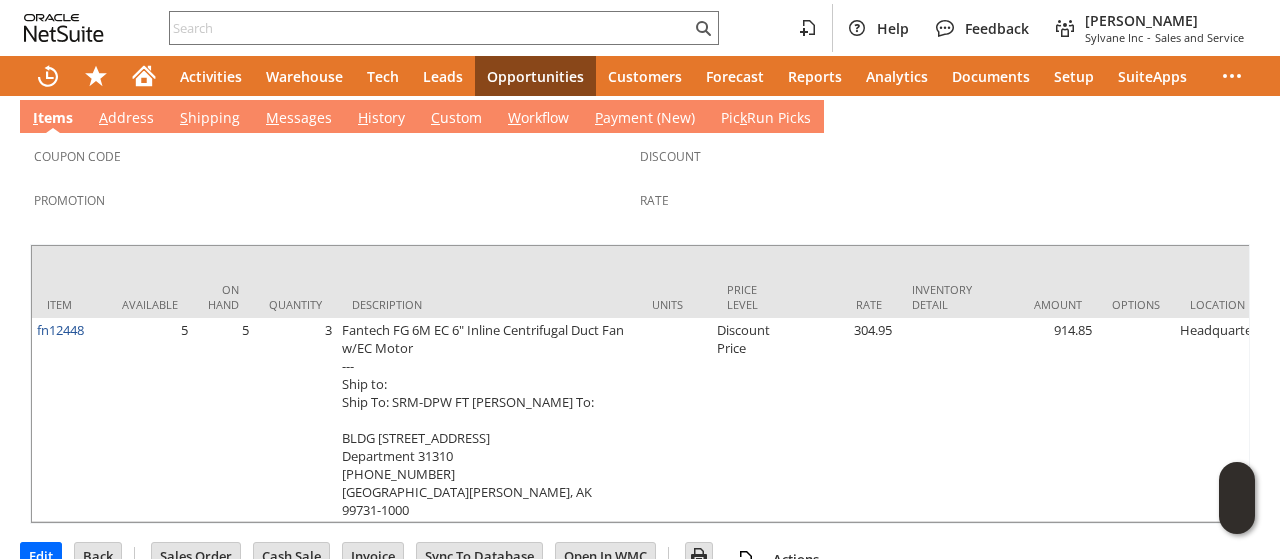 click on "Discount" at bounding box center (938, 163) 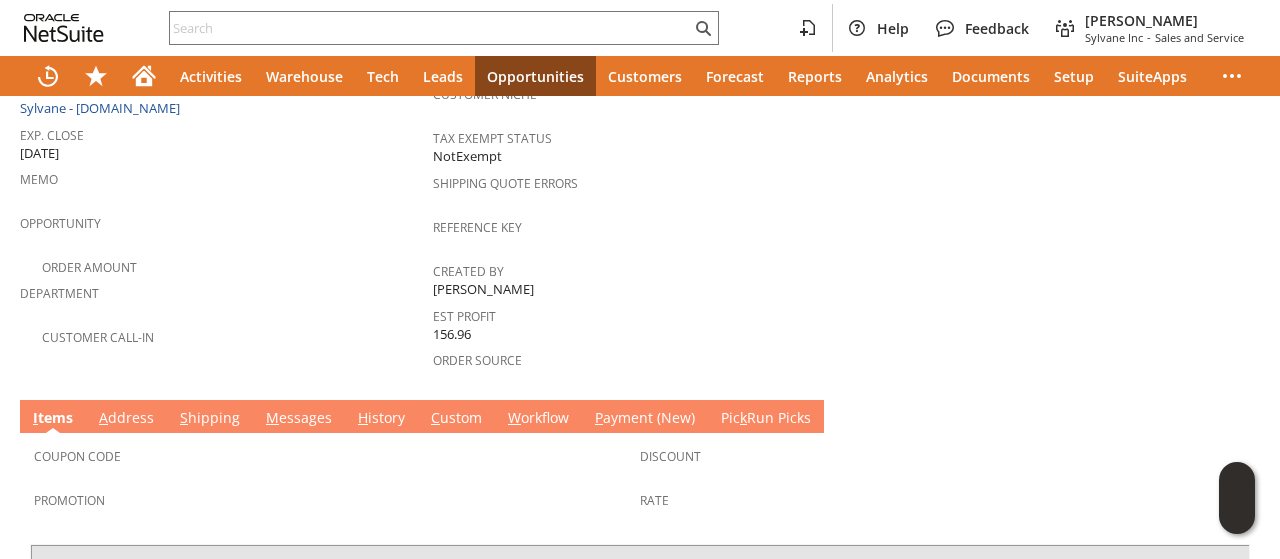 click on "S hipping" at bounding box center (210, 419) 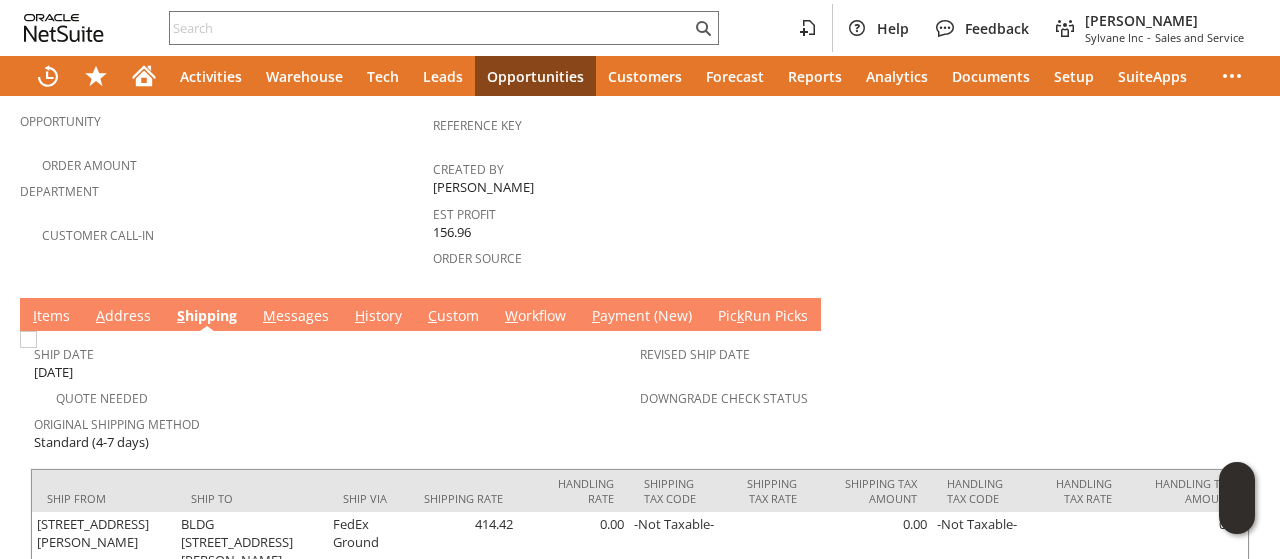scroll, scrollTop: 606, scrollLeft: 0, axis: vertical 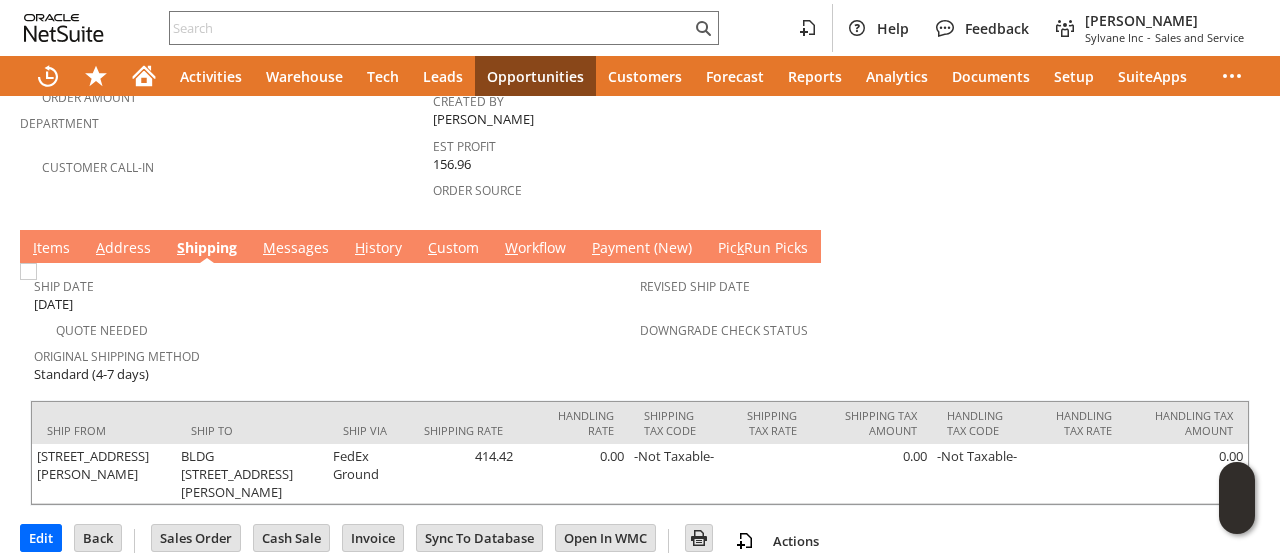 click on "I tems" at bounding box center [51, 249] 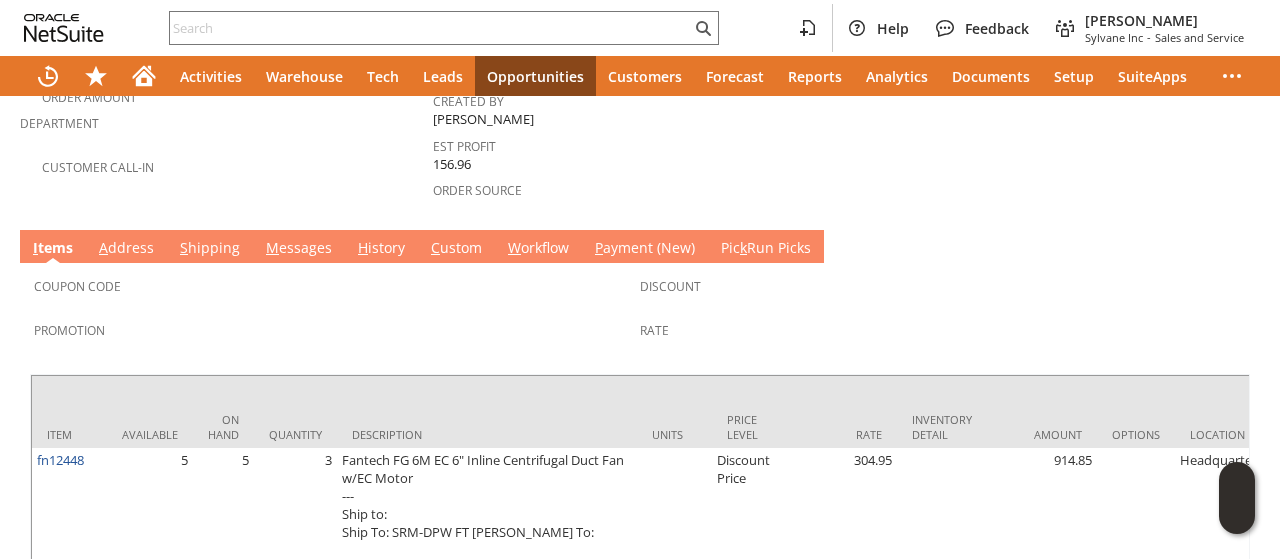 scroll, scrollTop: 736, scrollLeft: 0, axis: vertical 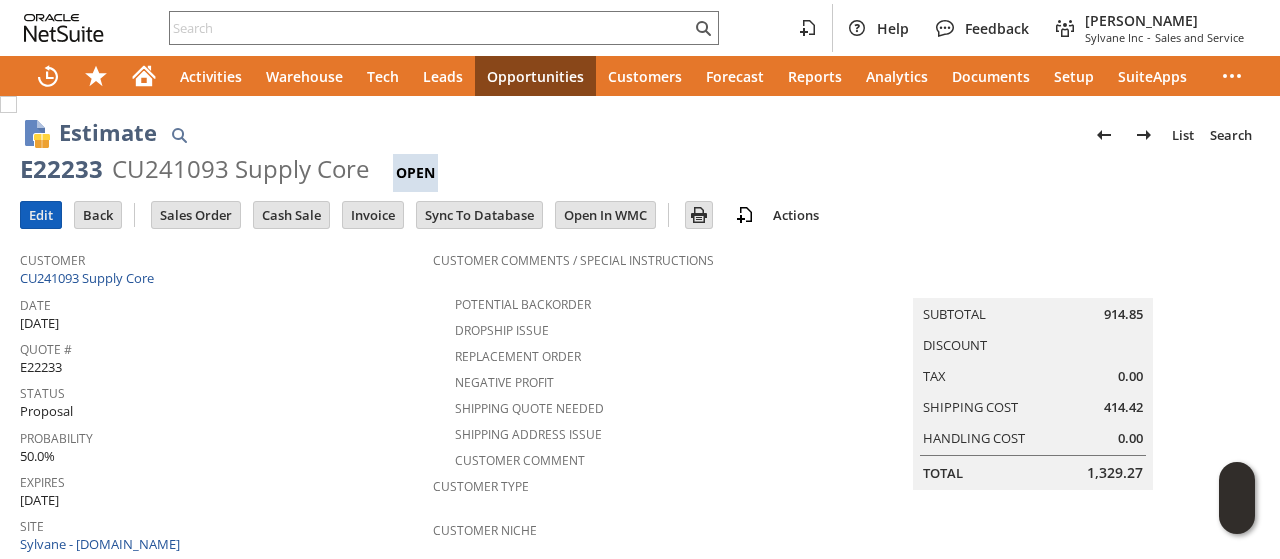 click on "Edit" at bounding box center [41, 215] 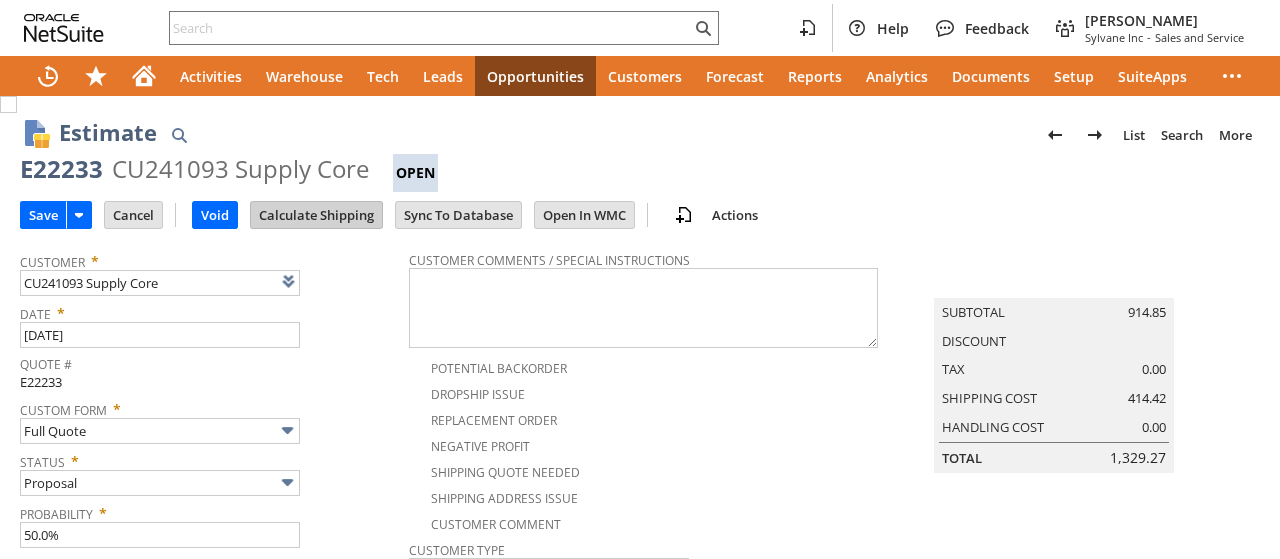 scroll, scrollTop: 0, scrollLeft: 0, axis: both 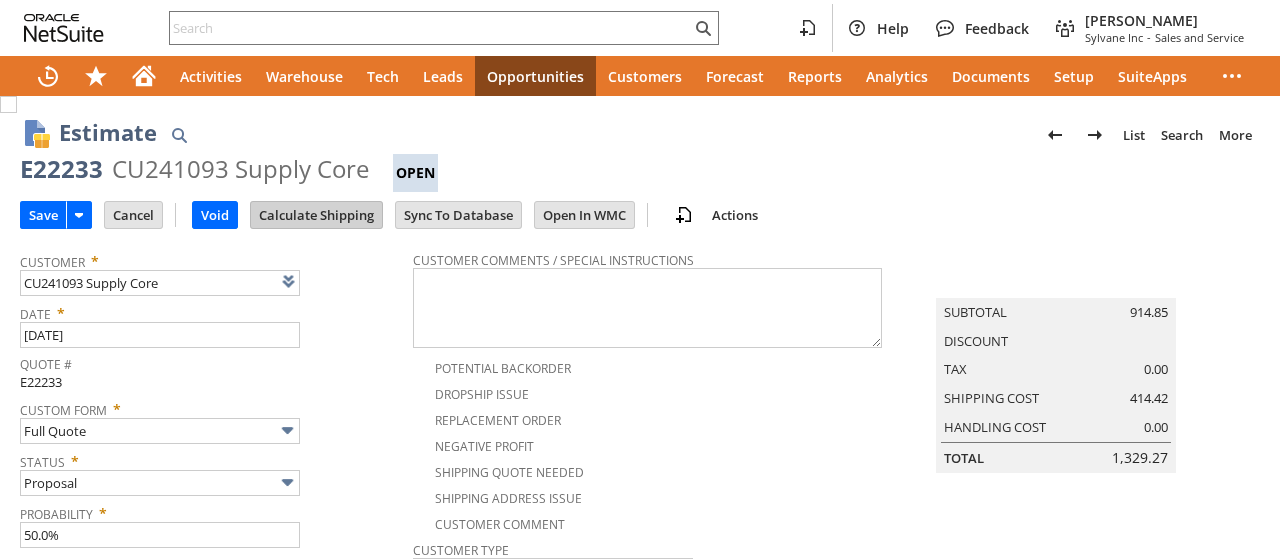 type on "Add" 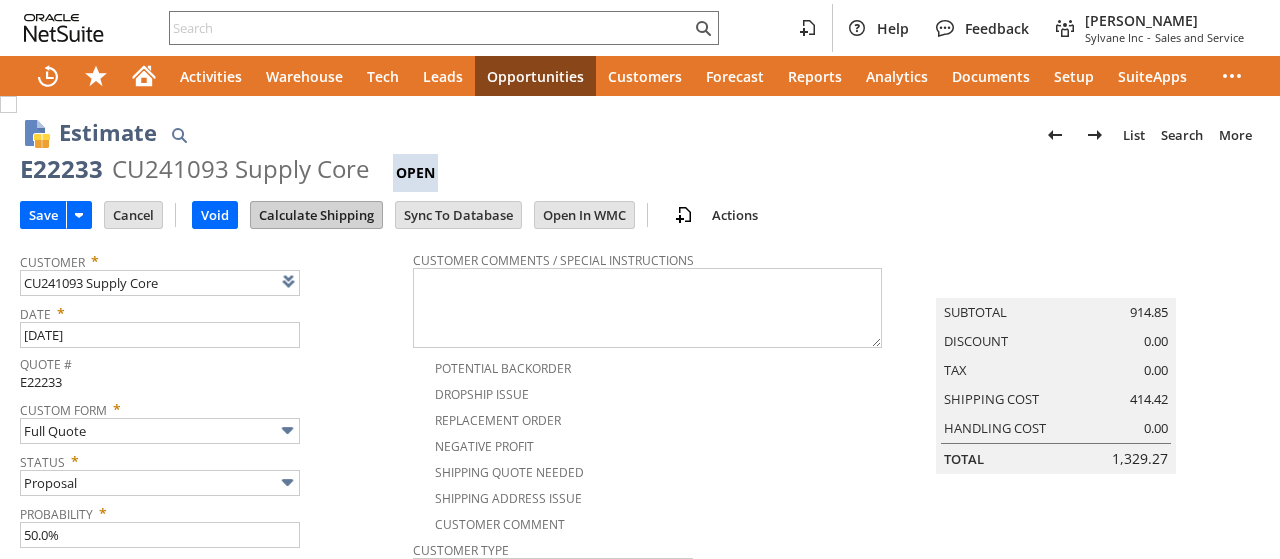 click on "Calculate Shipping" at bounding box center [316, 215] 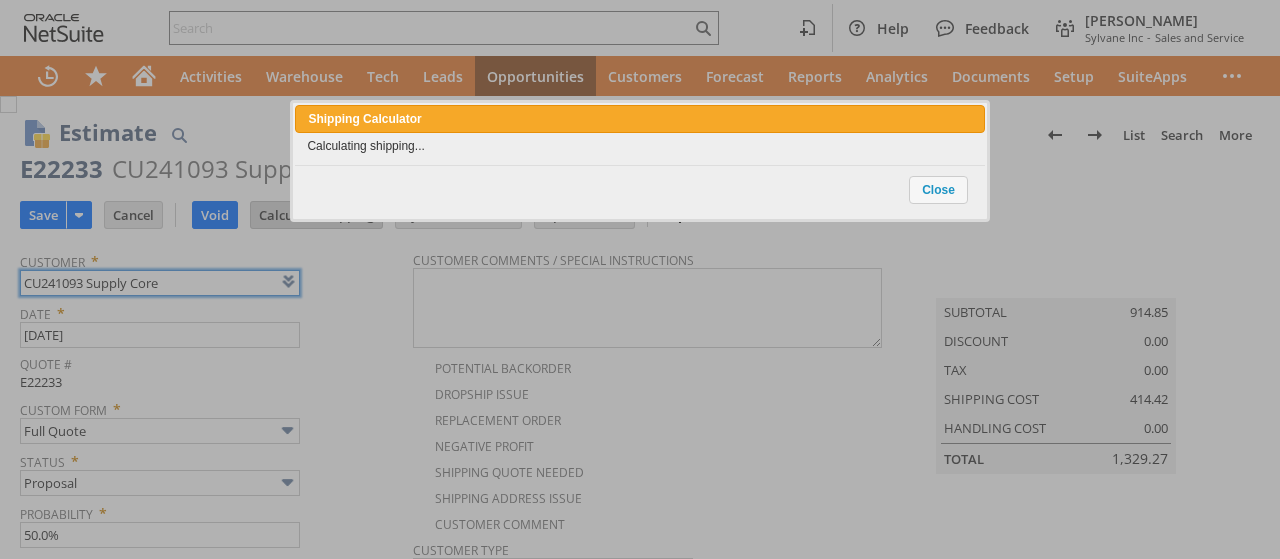 type on "Intelligent Recommendations ⁰" 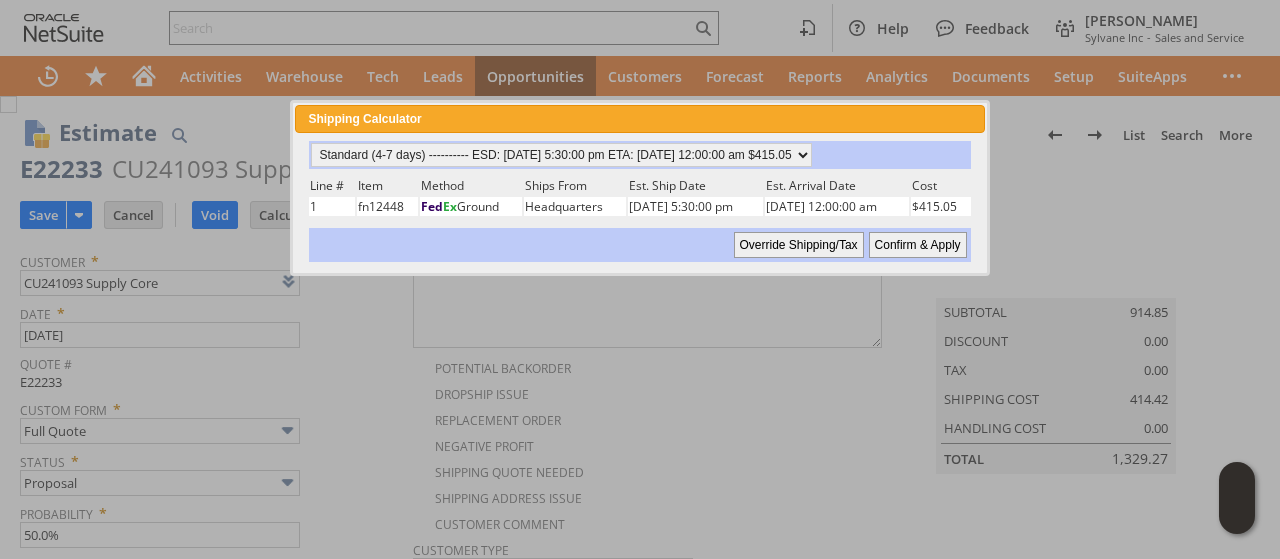 drag, startPoint x: 852, startPoint y: 368, endPoint x: 880, endPoint y: 339, distance: 40.311287 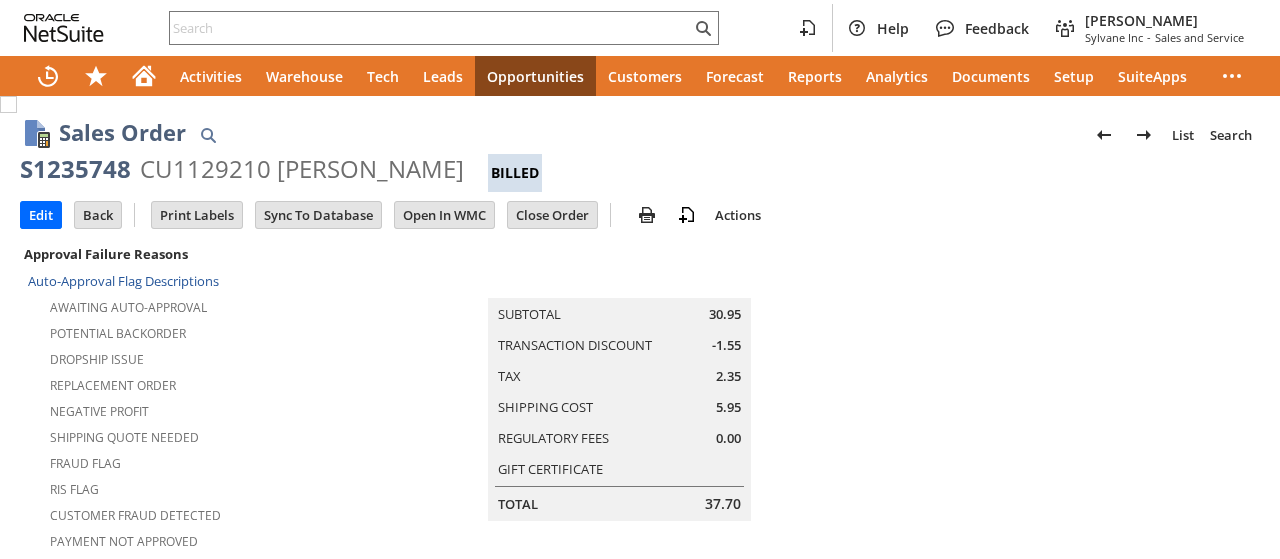 scroll, scrollTop: 0, scrollLeft: 0, axis: both 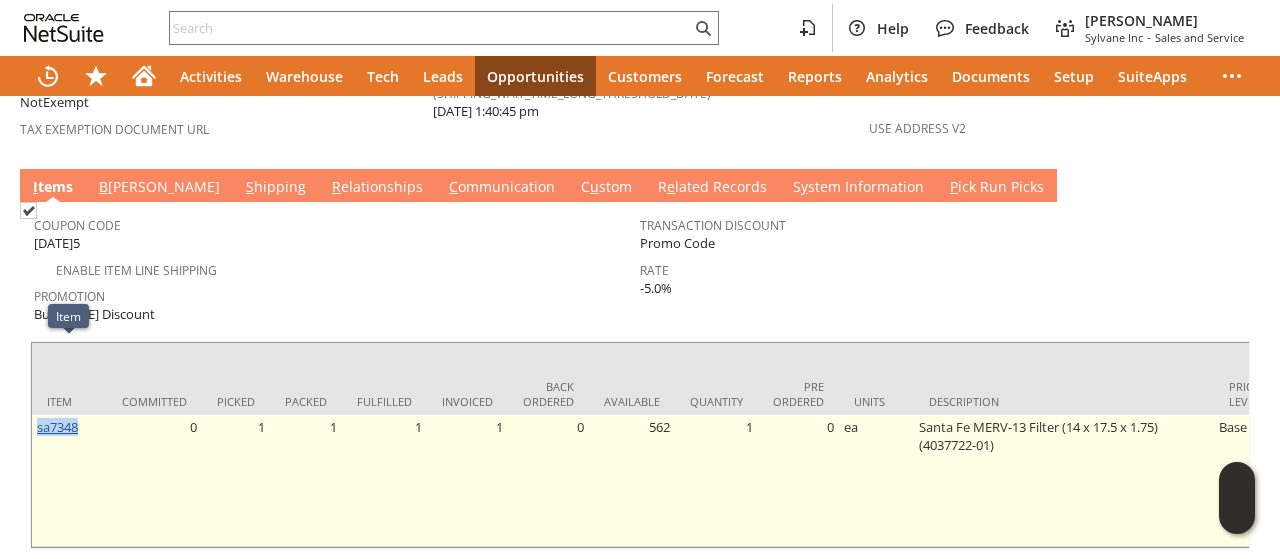 drag, startPoint x: 90, startPoint y: 347, endPoint x: 38, endPoint y: 358, distance: 53.15073 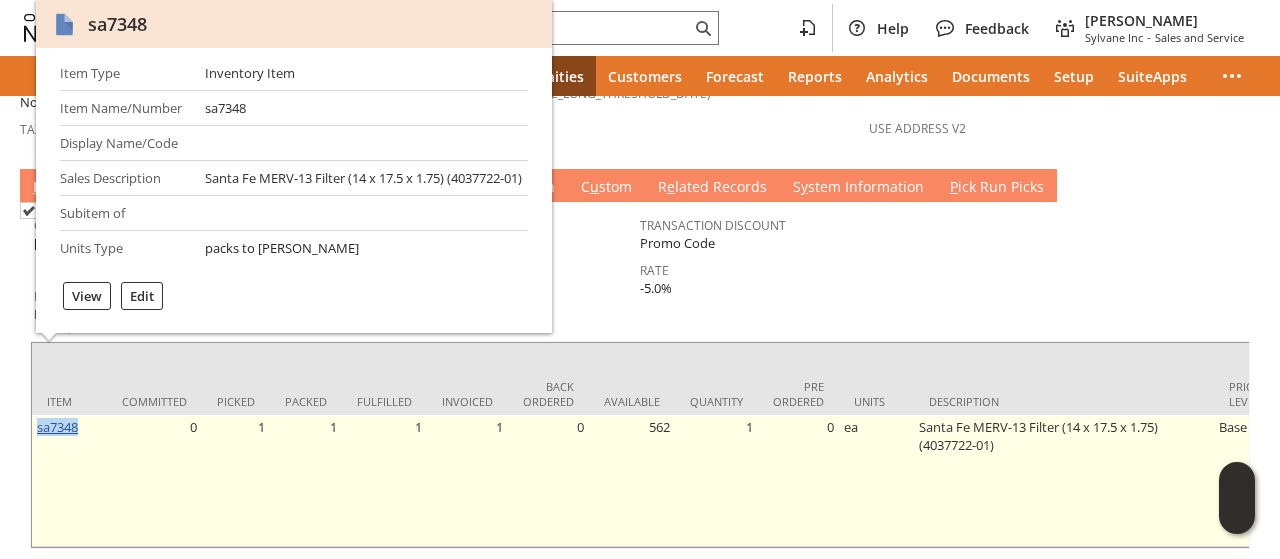 copy on "sa7348" 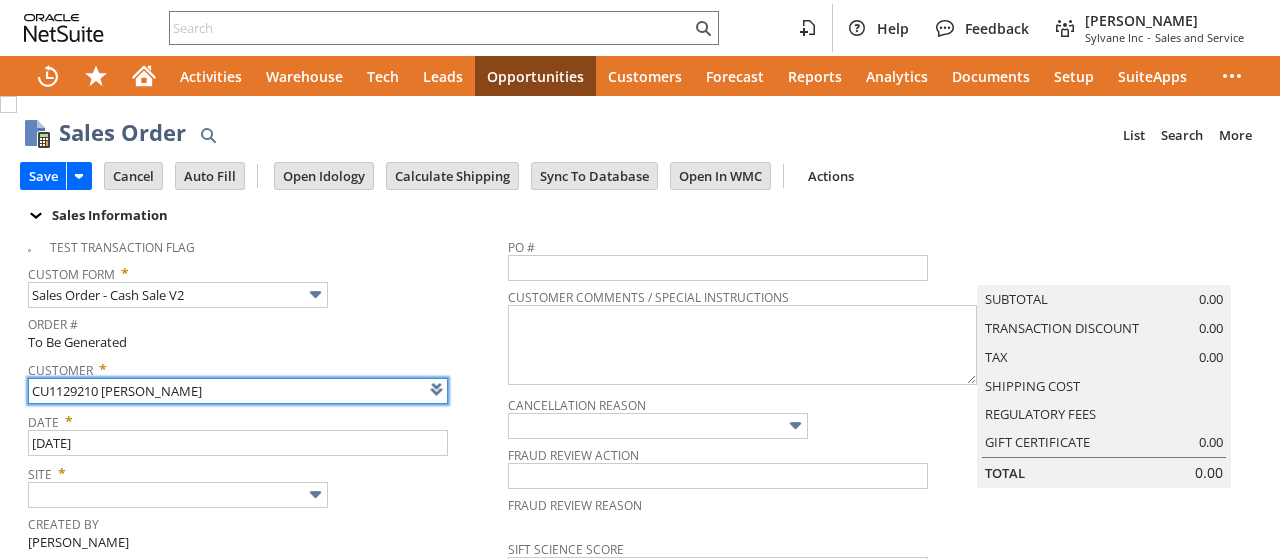 scroll, scrollTop: 0, scrollLeft: 0, axis: both 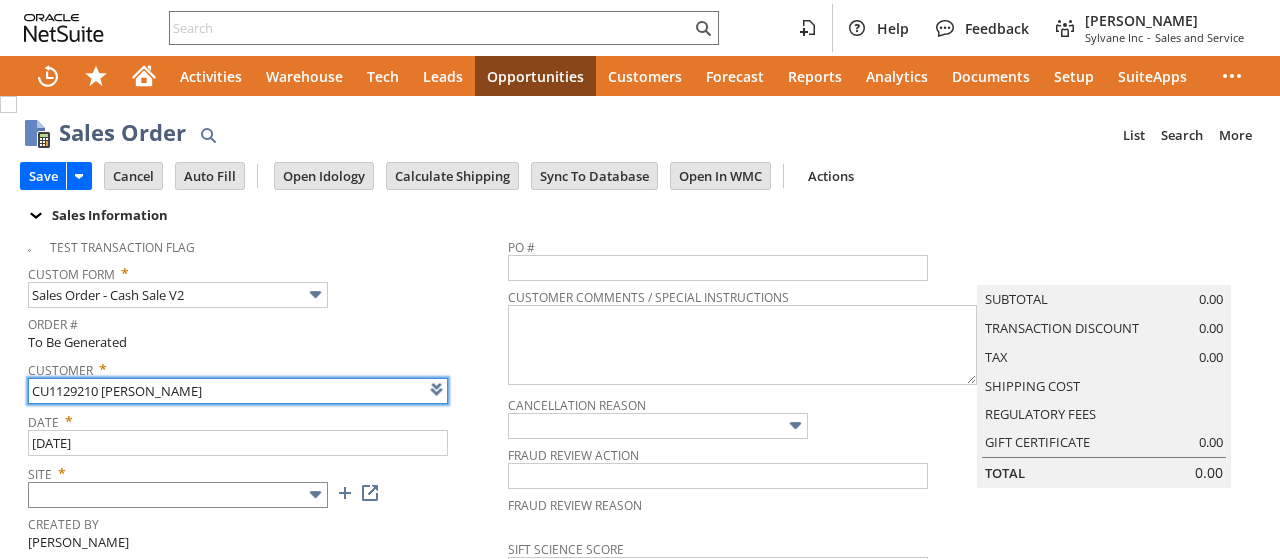 type on "Intelligent Recommendations ⁰" 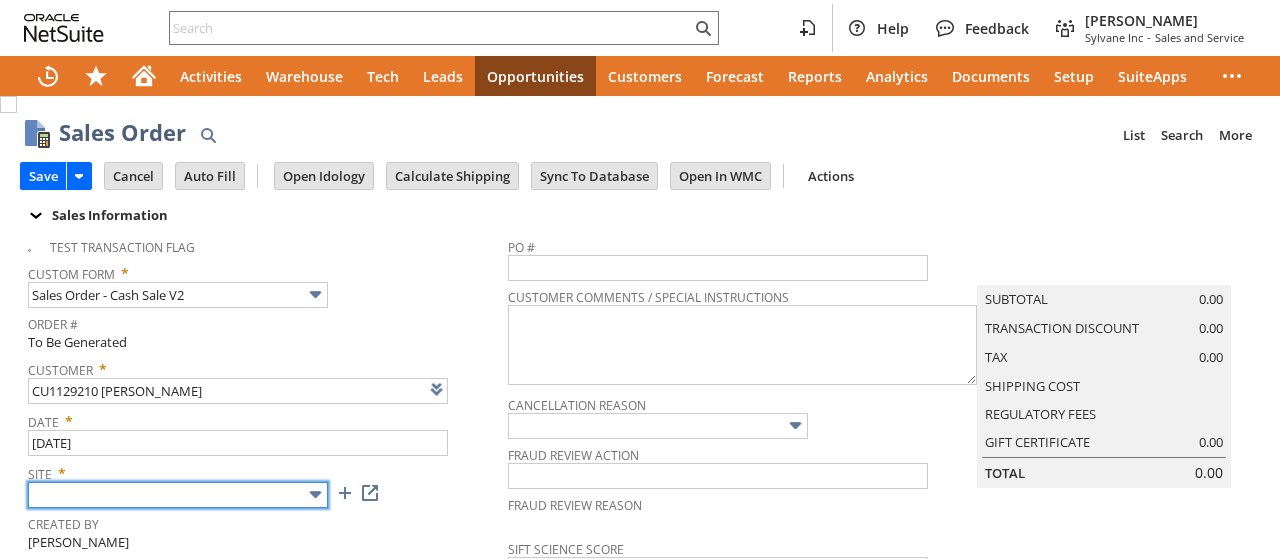 click at bounding box center (178, 495) 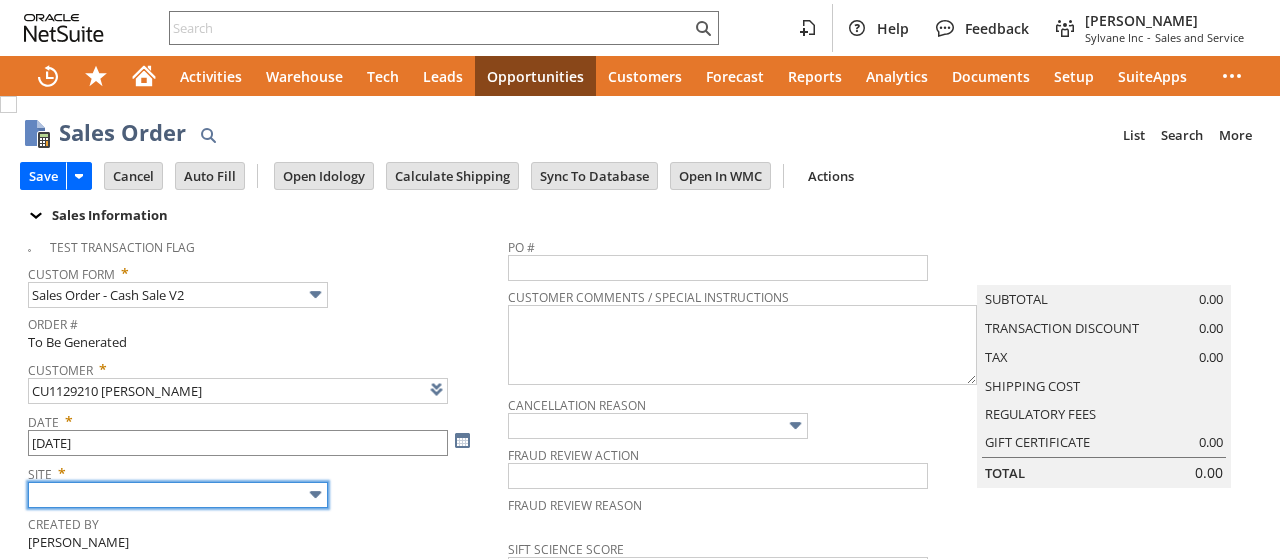 type on "Sylvane - [DOMAIN_NAME]" 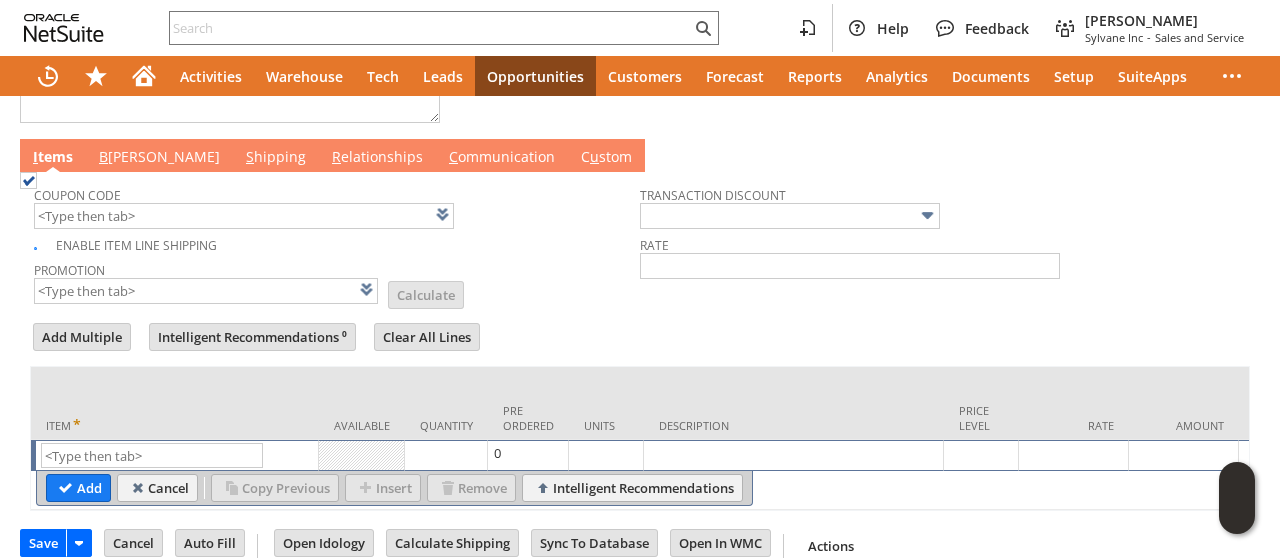scroll, scrollTop: 1038, scrollLeft: 0, axis: vertical 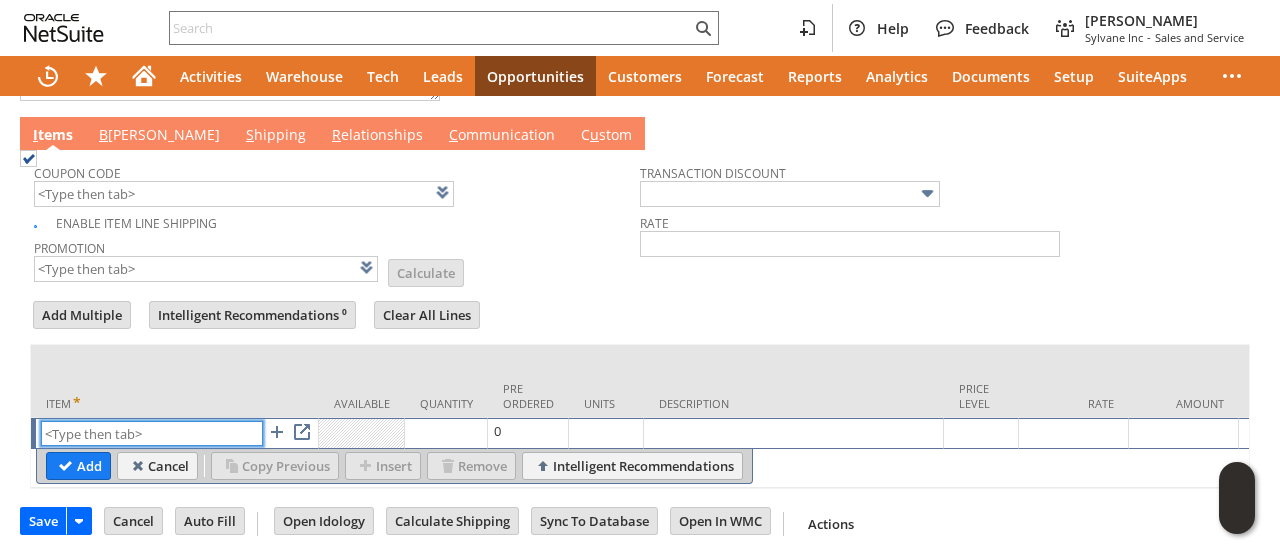 paste on "sa7348" 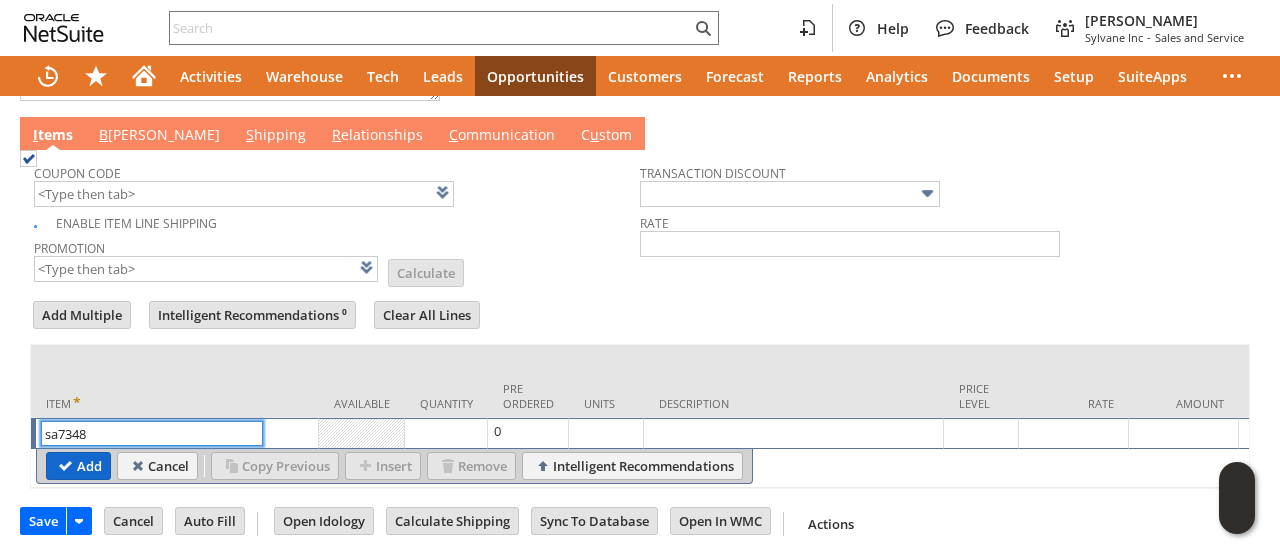 type on "sa7348" 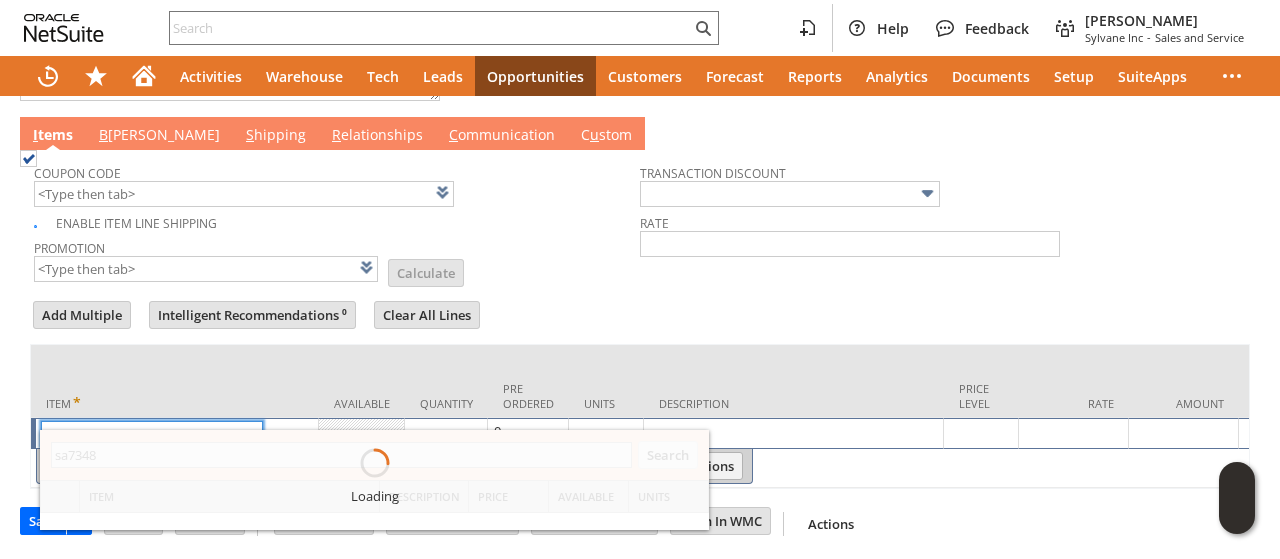 type on "Cart 4990834: Shipping Address" 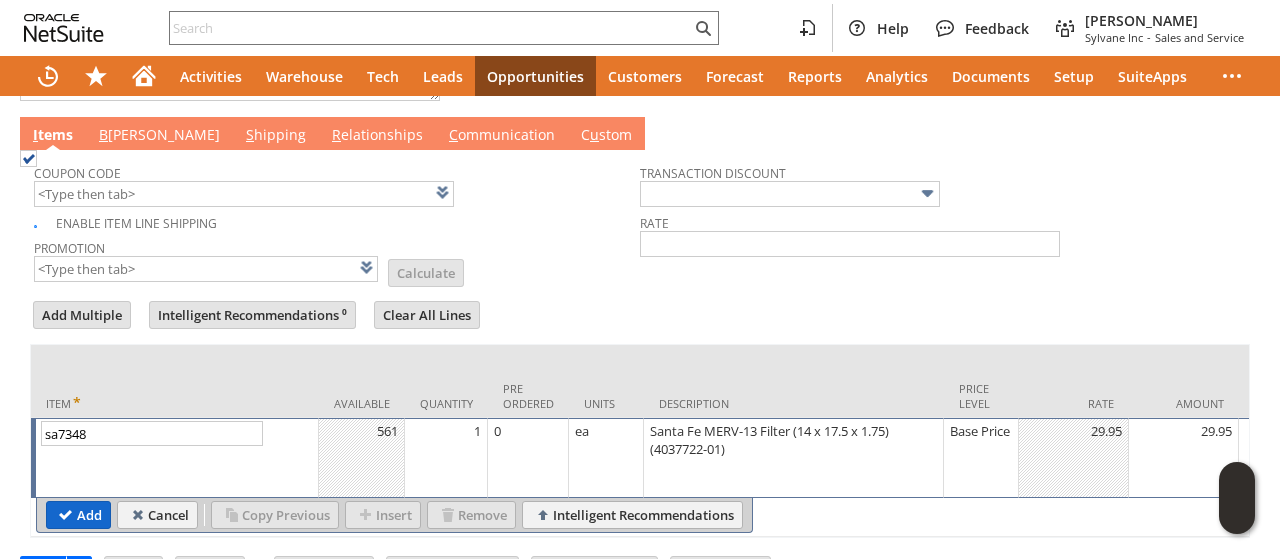 click on "Add" at bounding box center (78, 515) 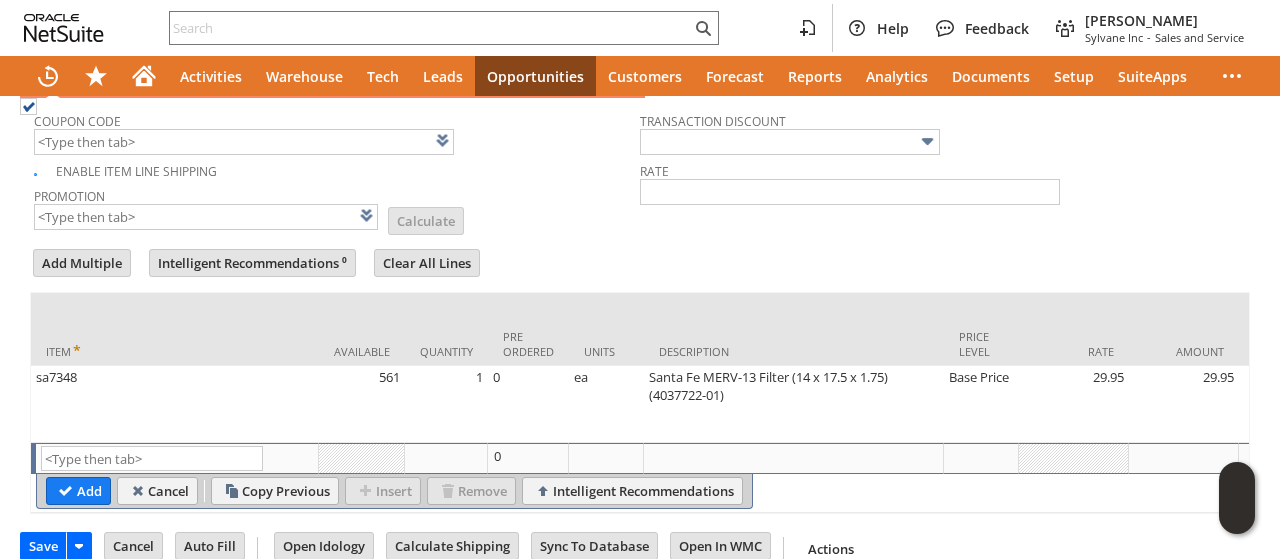 scroll, scrollTop: 1114, scrollLeft: 0, axis: vertical 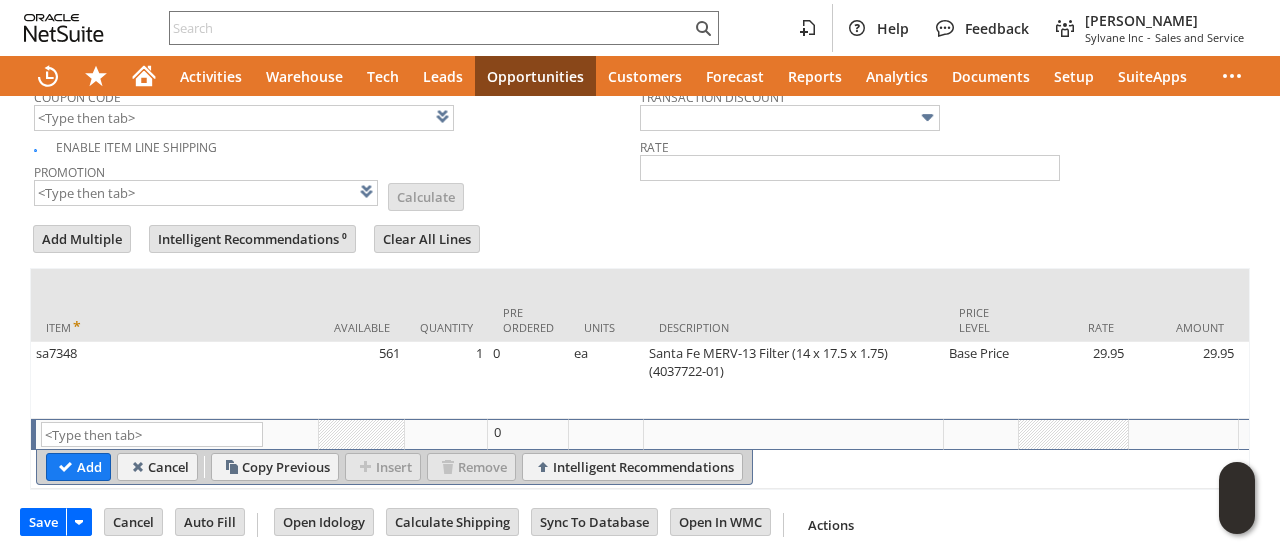 type on "Intelligent Recommendations¹⁰" 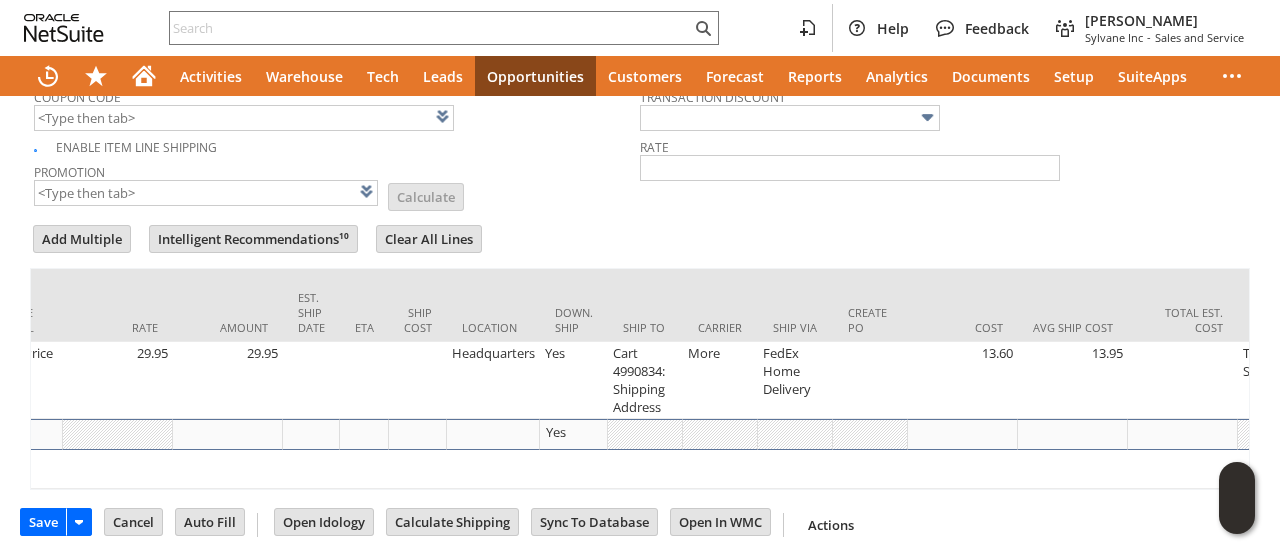 scroll, scrollTop: 0, scrollLeft: 959, axis: horizontal 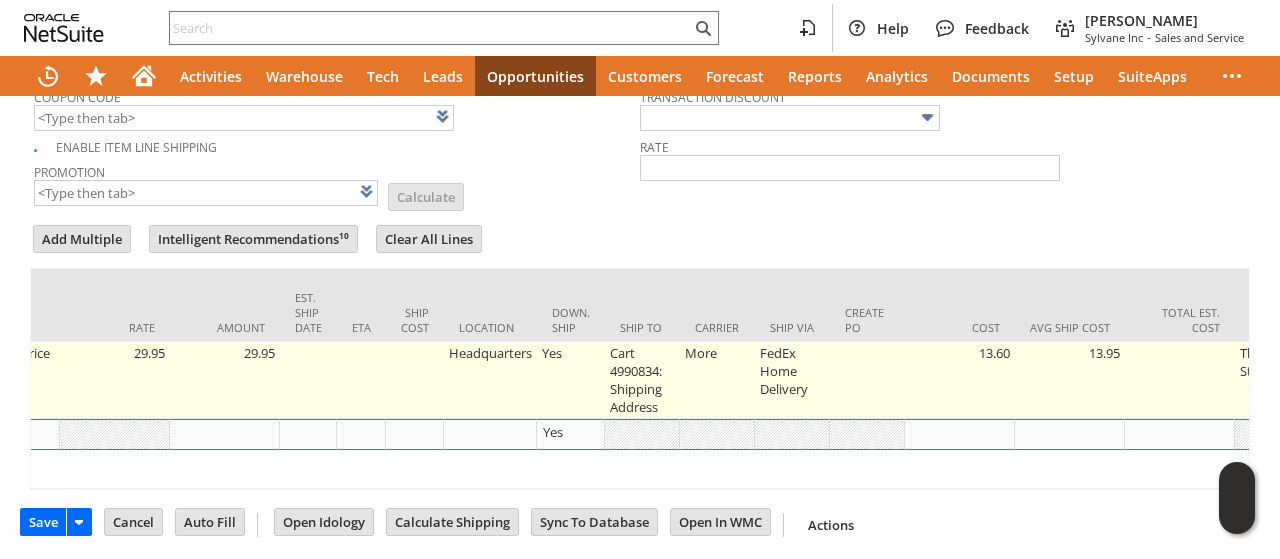 click on "Cart 4990834: Shipping Address" at bounding box center (642, 380) 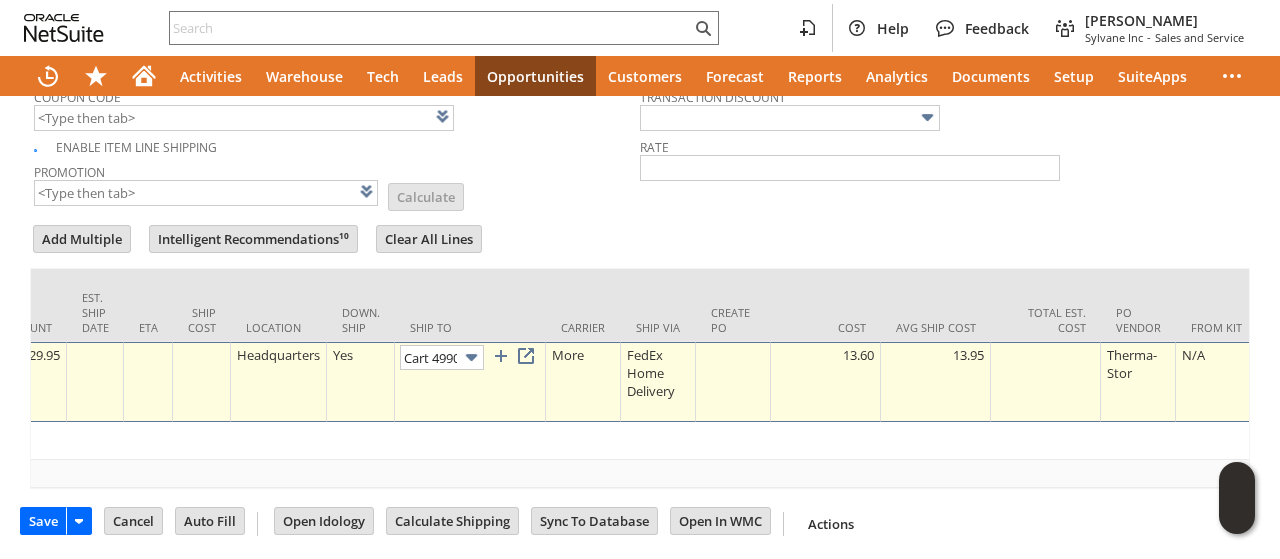 scroll, scrollTop: 0, scrollLeft: 133, axis: horizontal 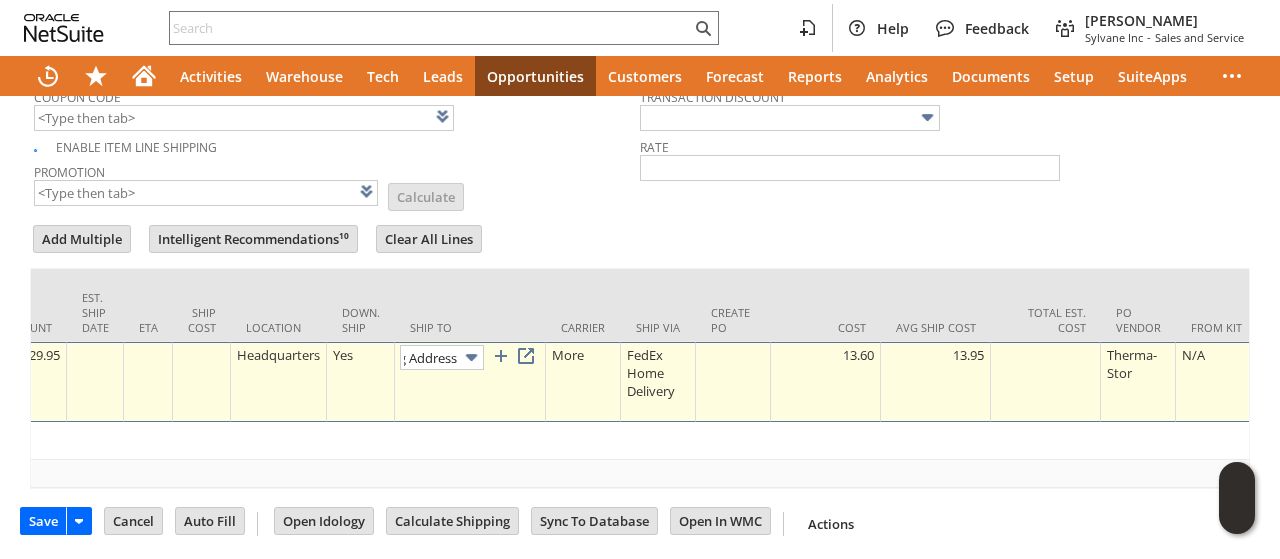 click at bounding box center (471, 357) 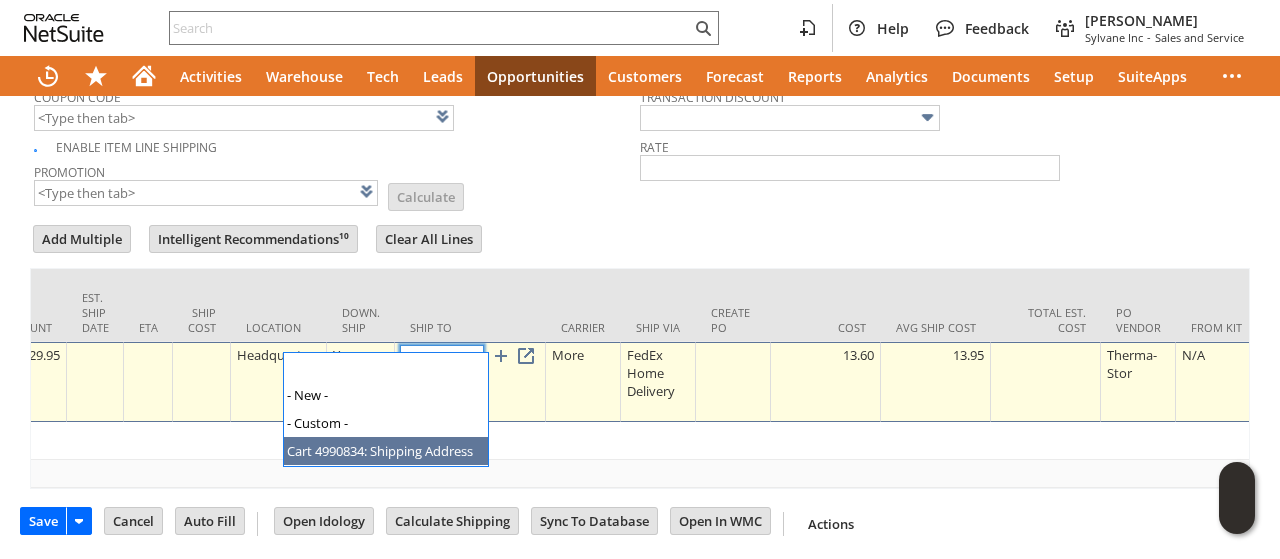 scroll, scrollTop: 0, scrollLeft: 0, axis: both 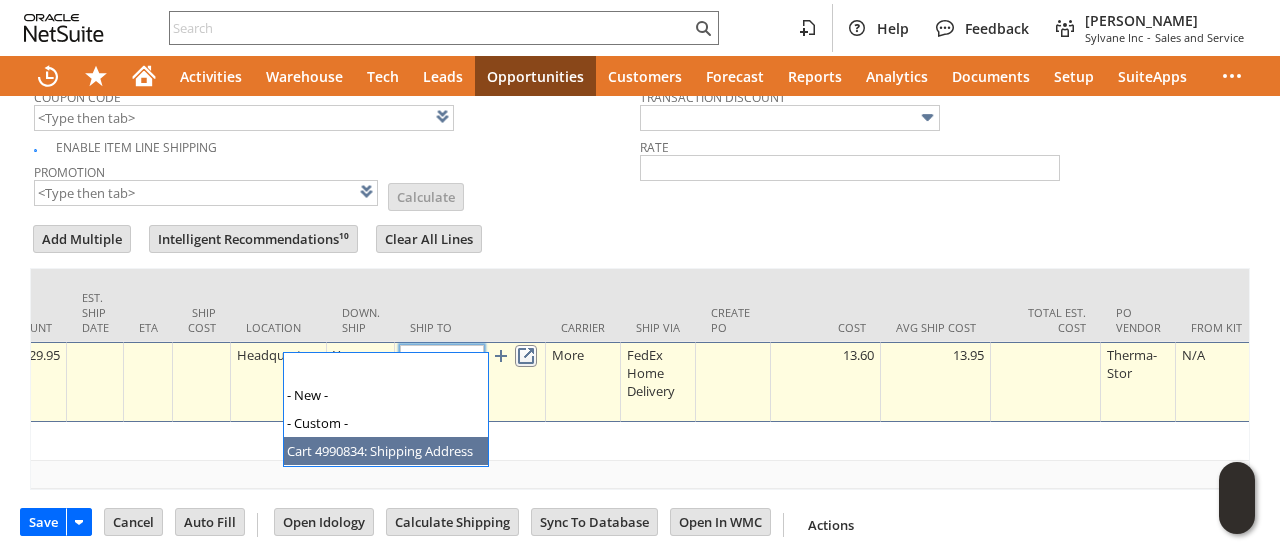 click at bounding box center [526, 356] 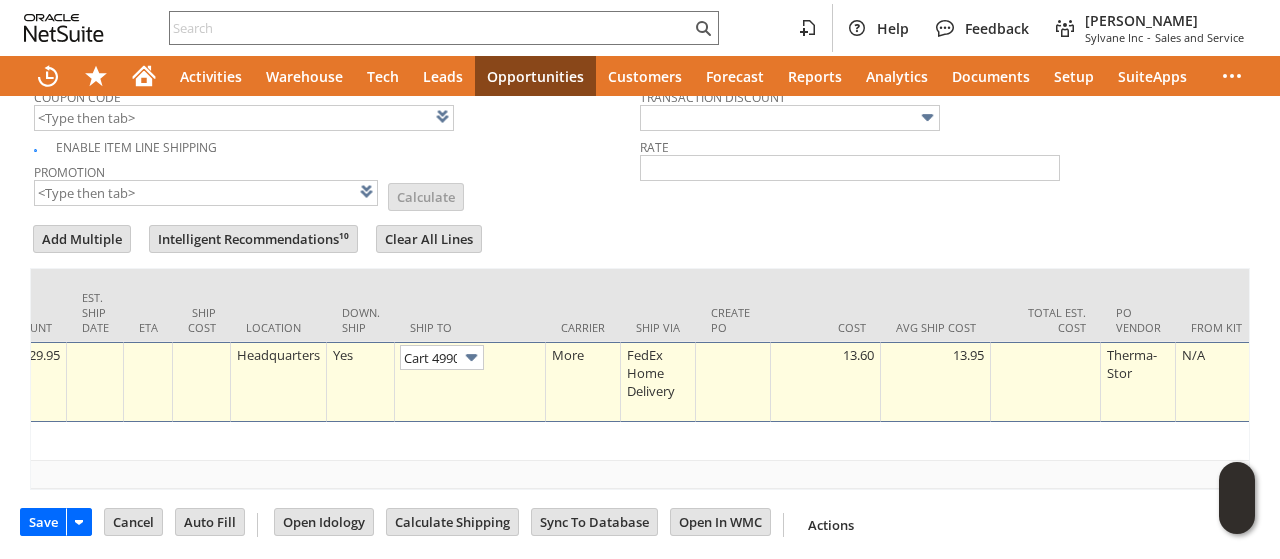 scroll, scrollTop: 0, scrollLeft: 0, axis: both 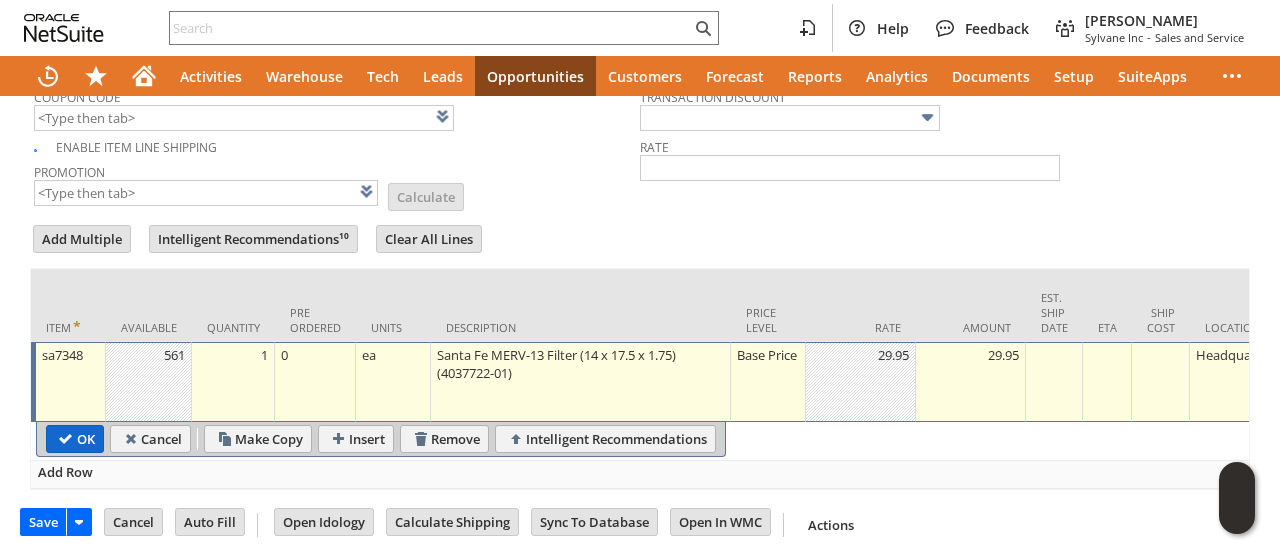 click on "OK" at bounding box center (75, 439) 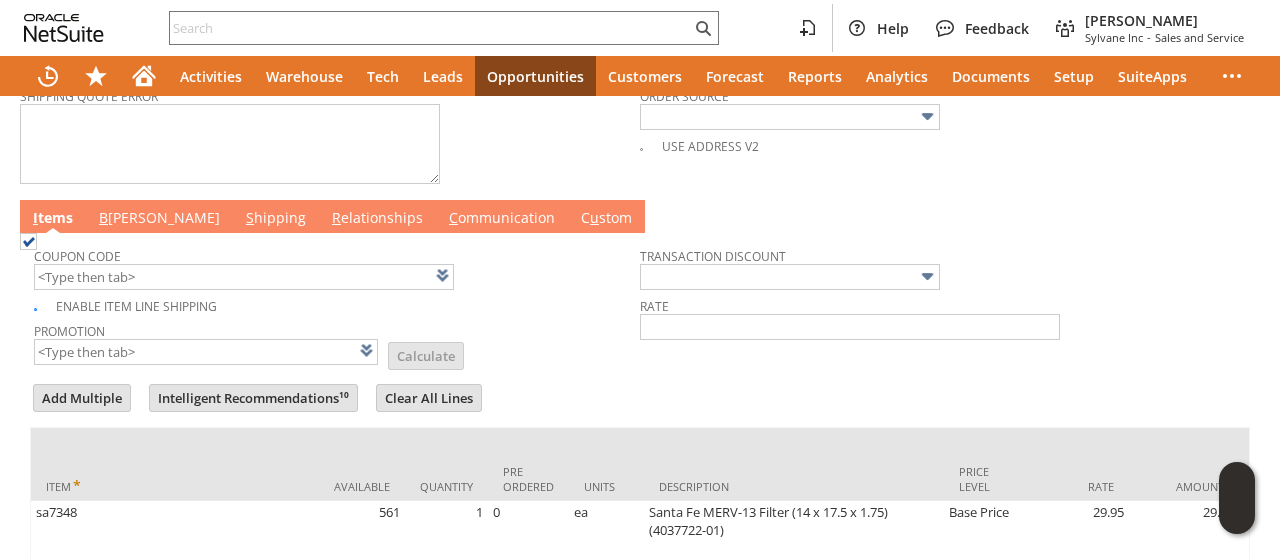 scroll, scrollTop: 914, scrollLeft: 0, axis: vertical 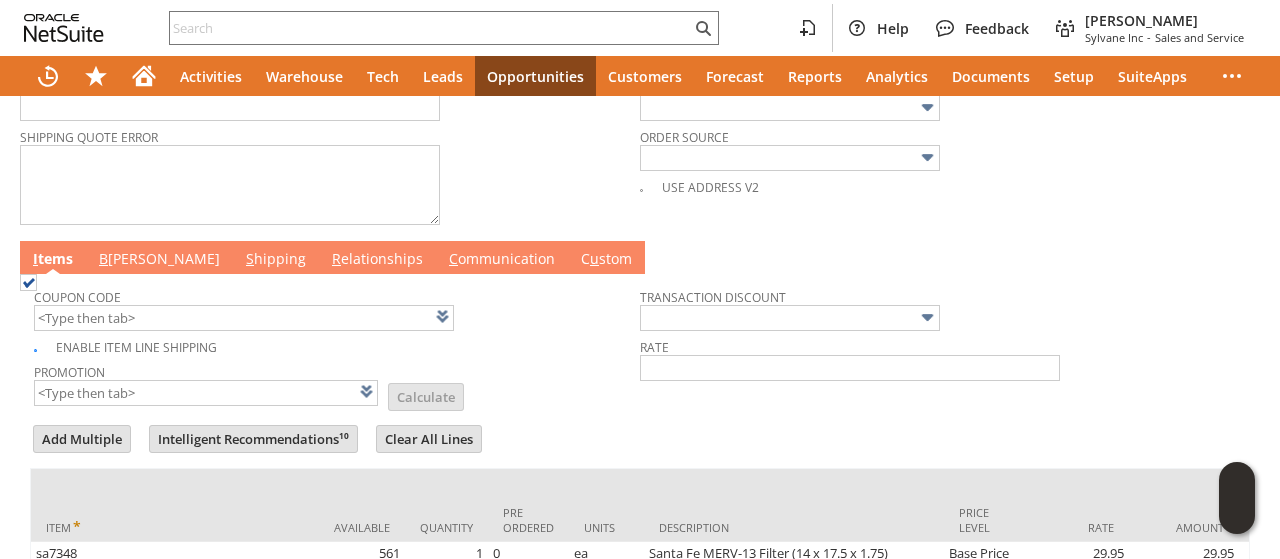 click on "B illing" at bounding box center (159, 260) 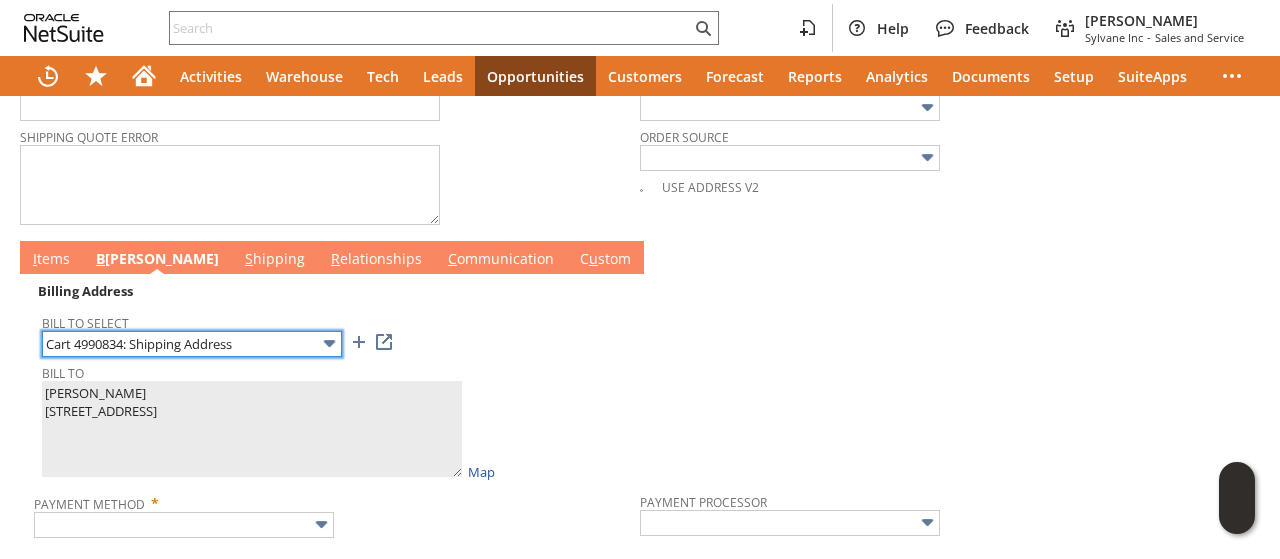 click on "Cart 4990834: Shipping Address" at bounding box center [192, 344] 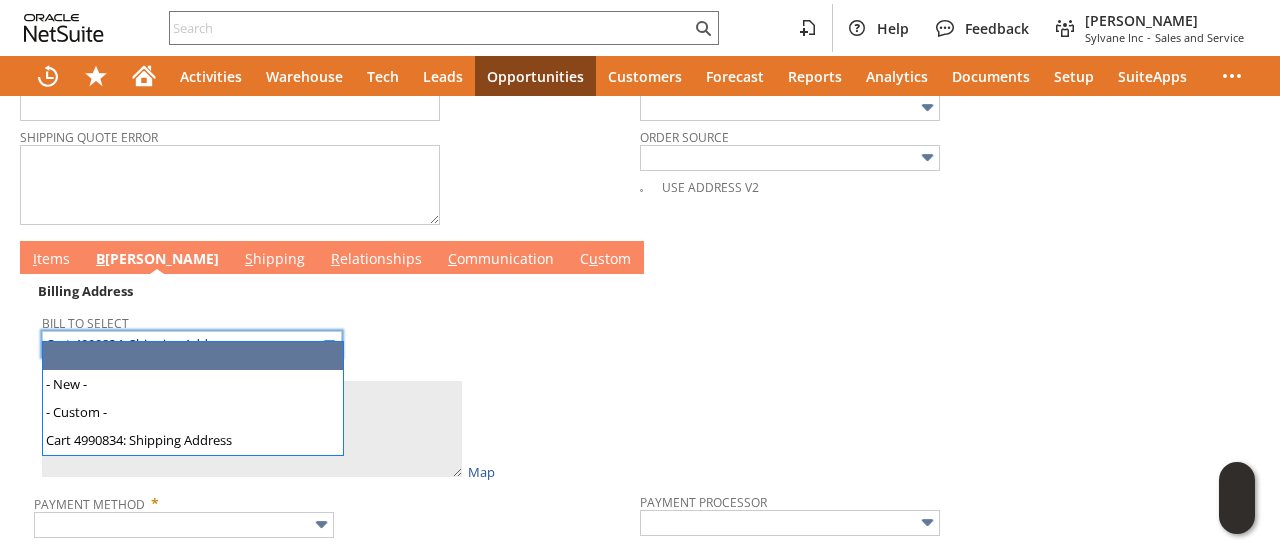 click on "Bill To" at bounding box center (336, 370) 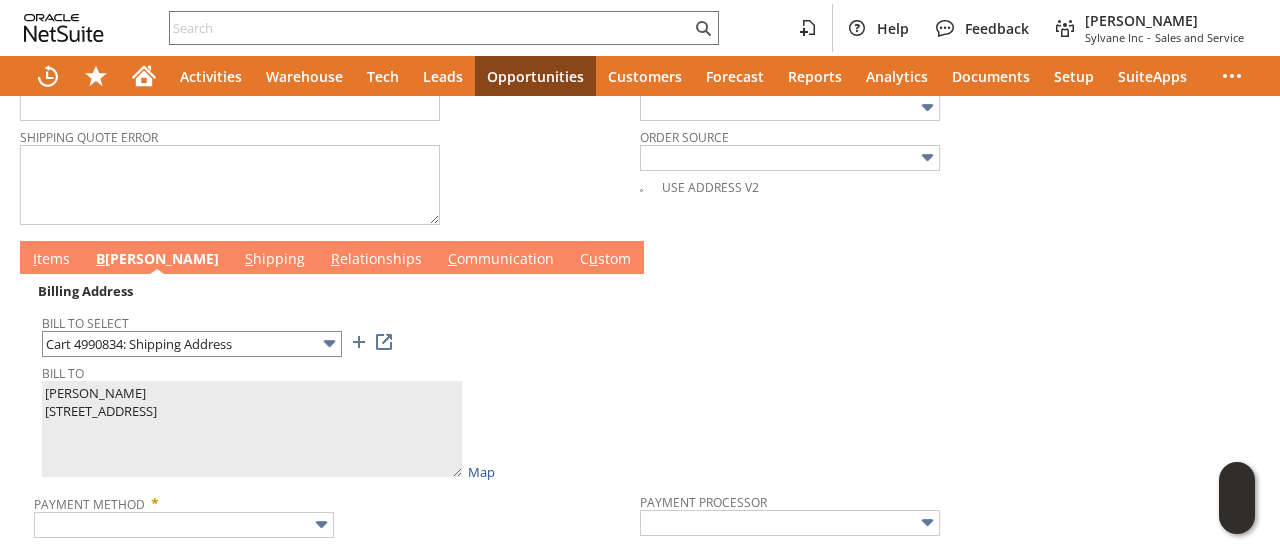 type 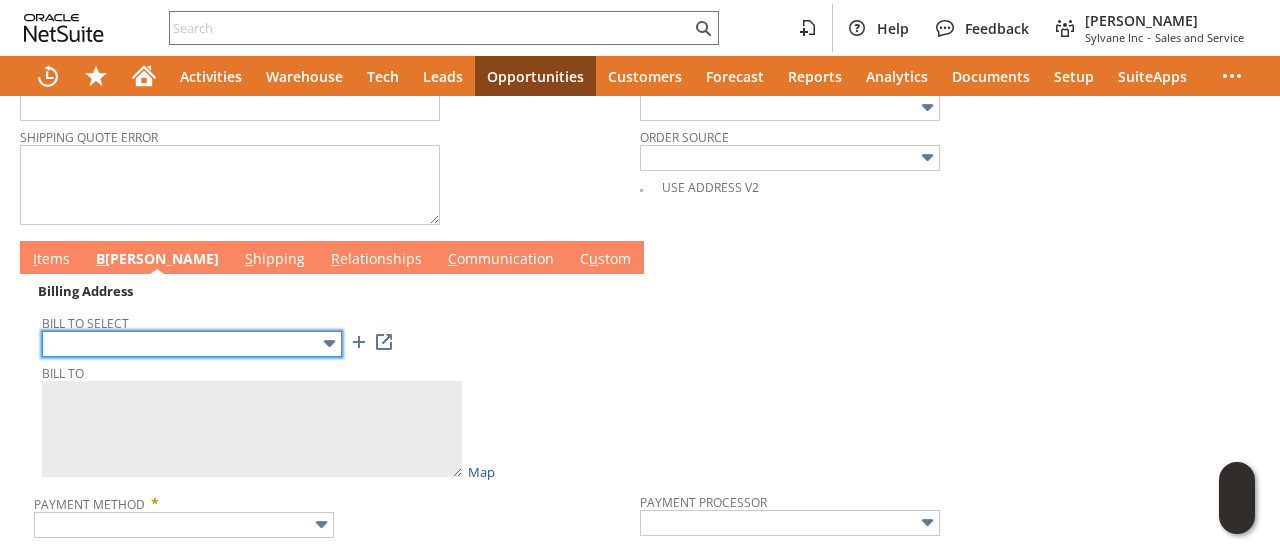 click at bounding box center [192, 344] 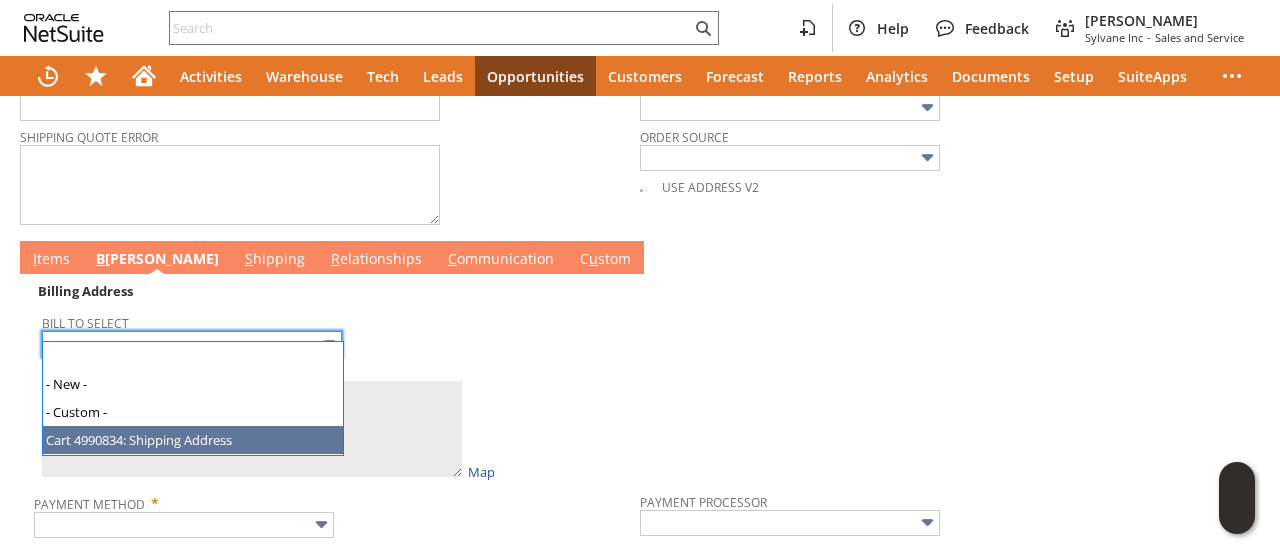 type on "Cart 4990834: Shipping Address" 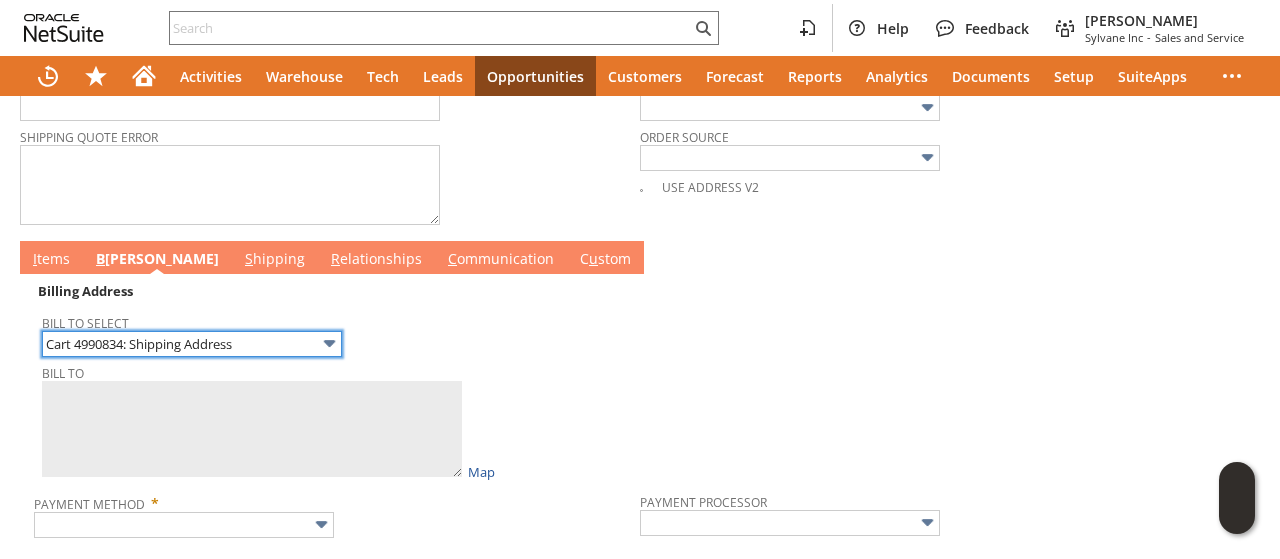 type on "John Hafner
208 Rithas Way
2106088
Huntsville AL 35811
United States" 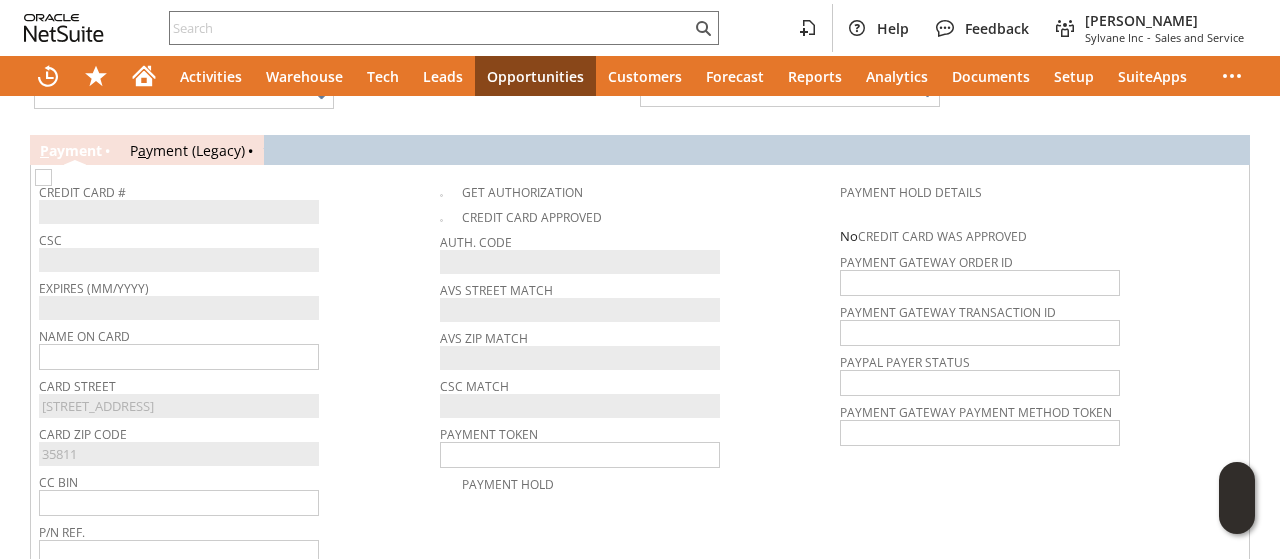 scroll, scrollTop: 1314, scrollLeft: 0, axis: vertical 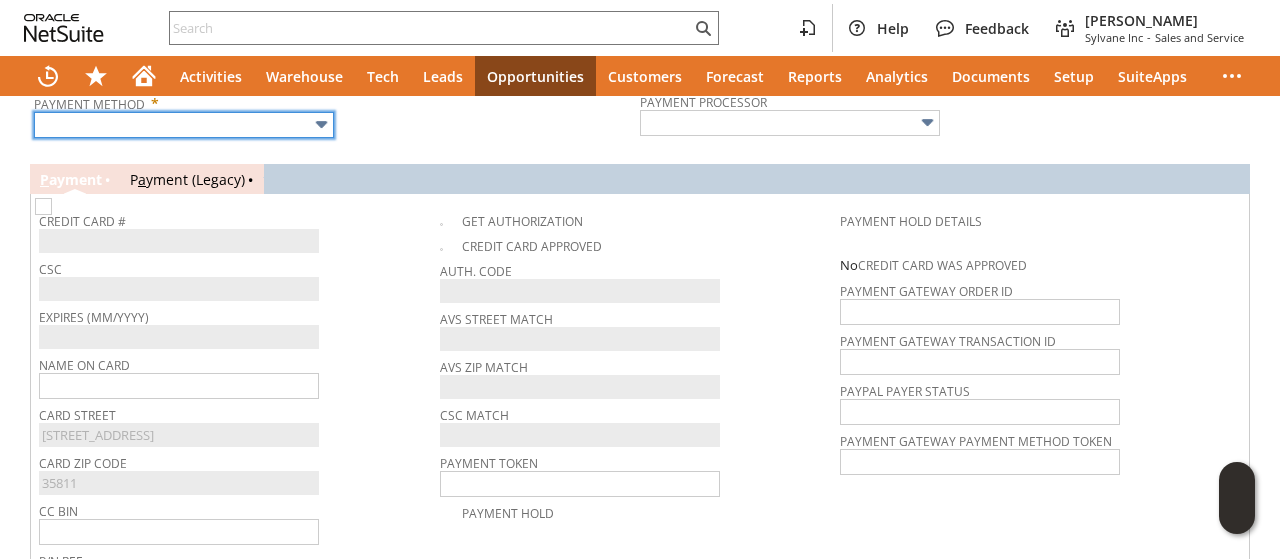 click at bounding box center (184, 125) 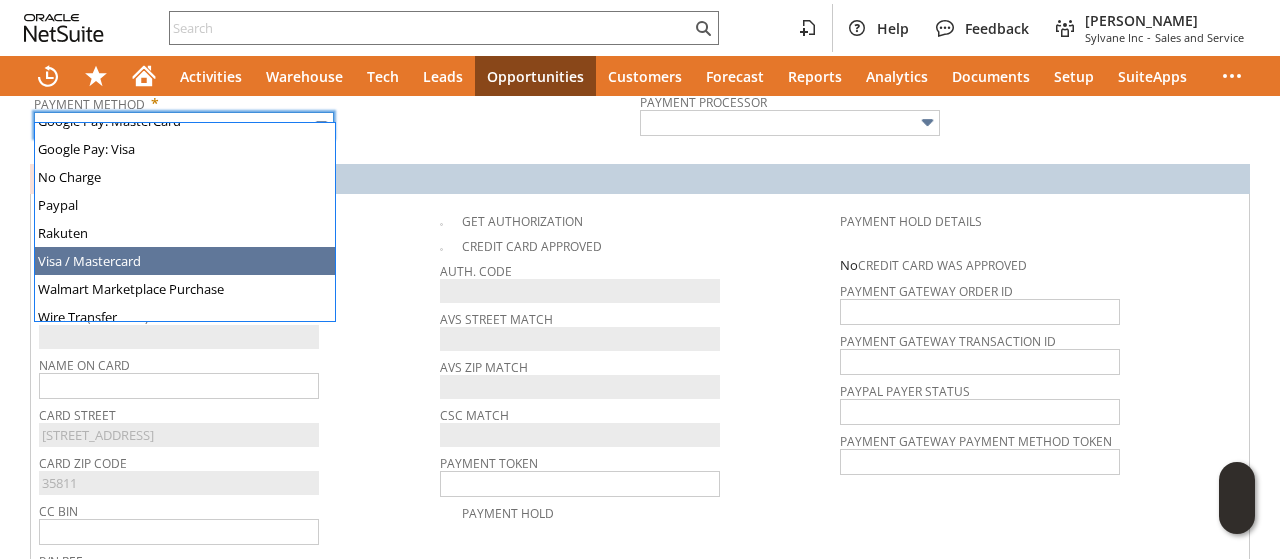 scroll, scrollTop: 558, scrollLeft: 0, axis: vertical 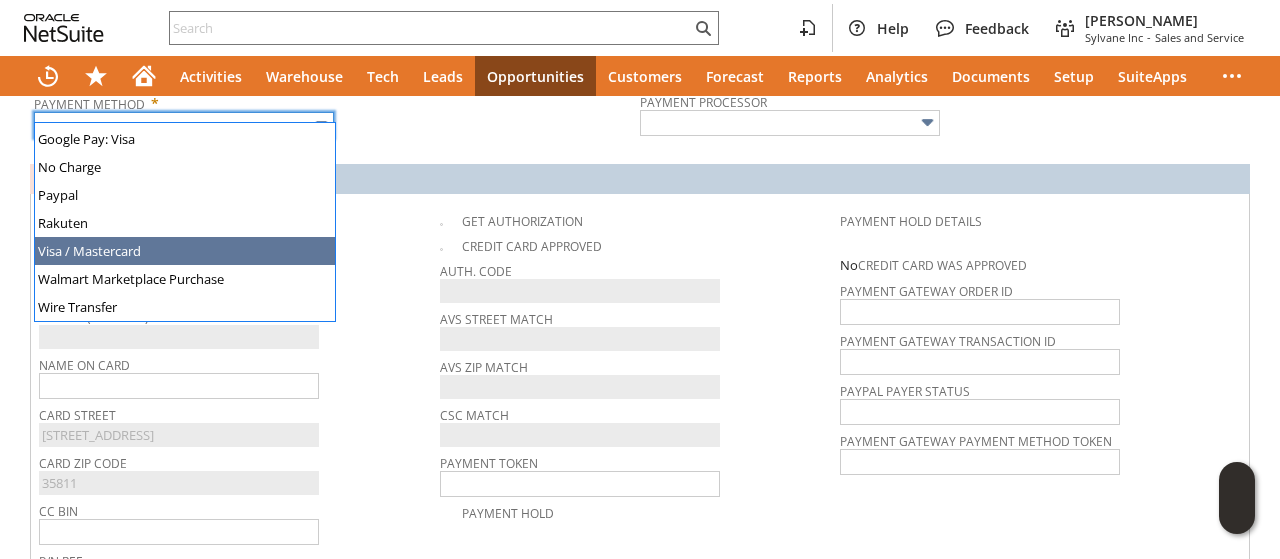 type on "Visa / Mastercard" 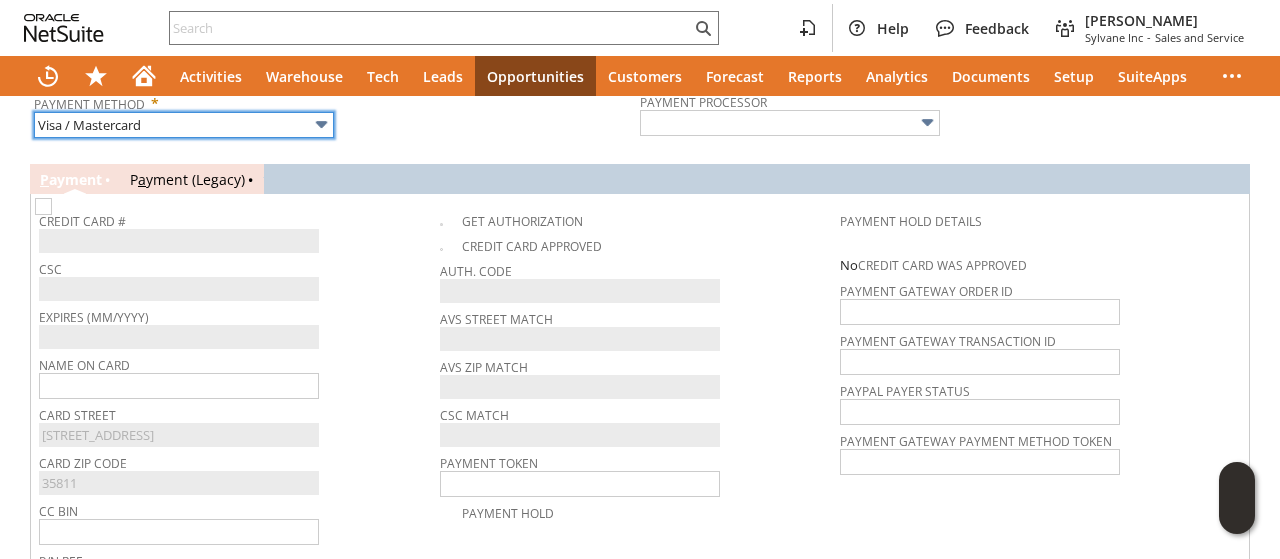type on "Braintree" 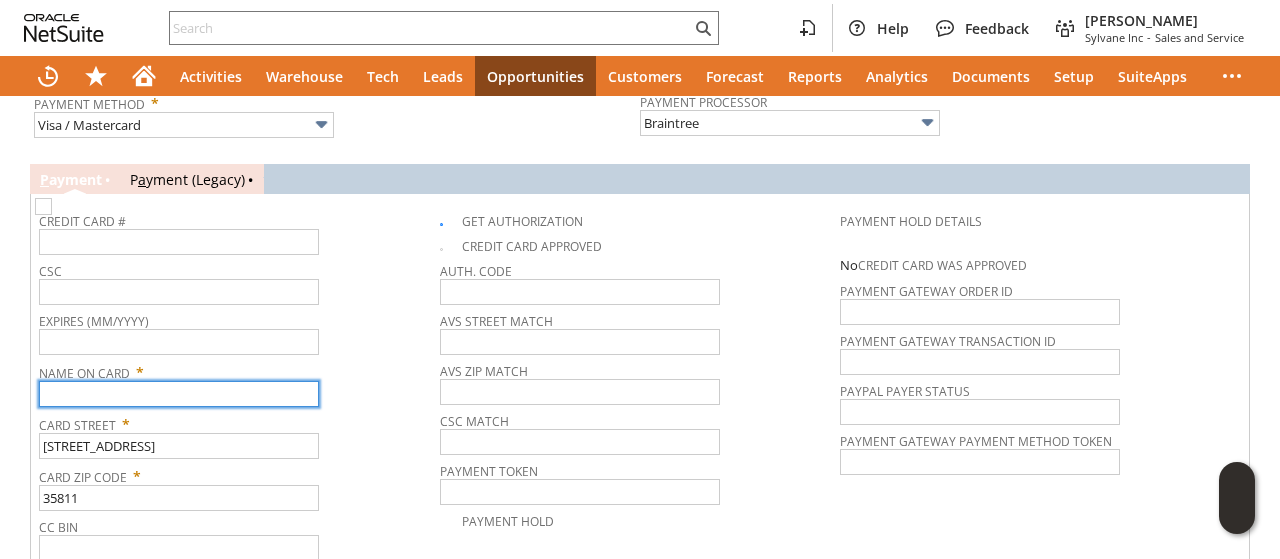 paste on "John Hafner" 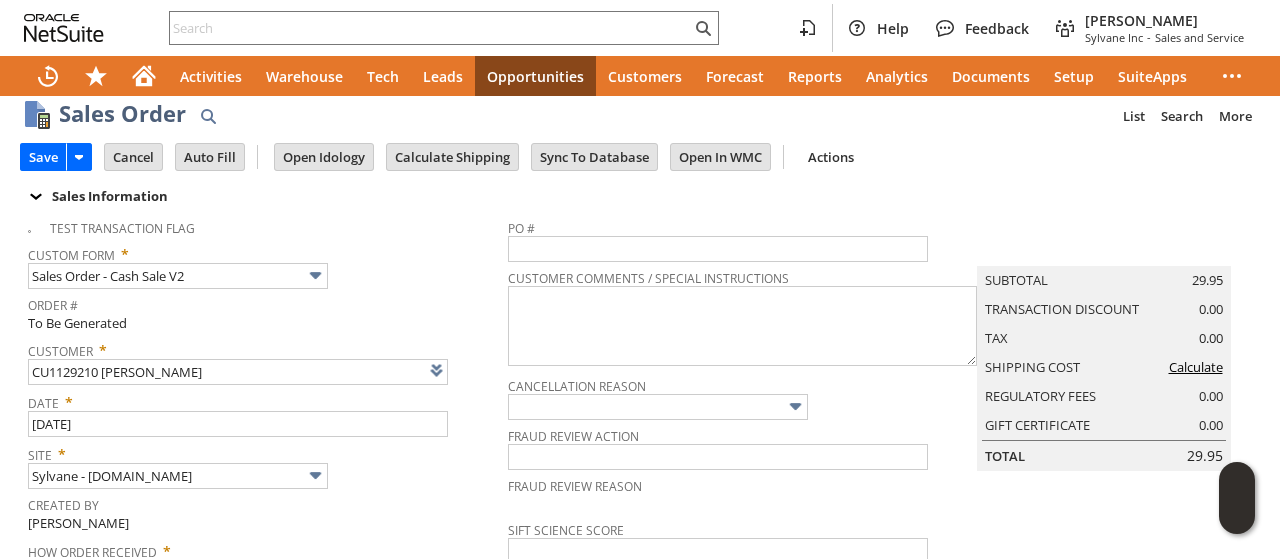 scroll, scrollTop: 0, scrollLeft: 0, axis: both 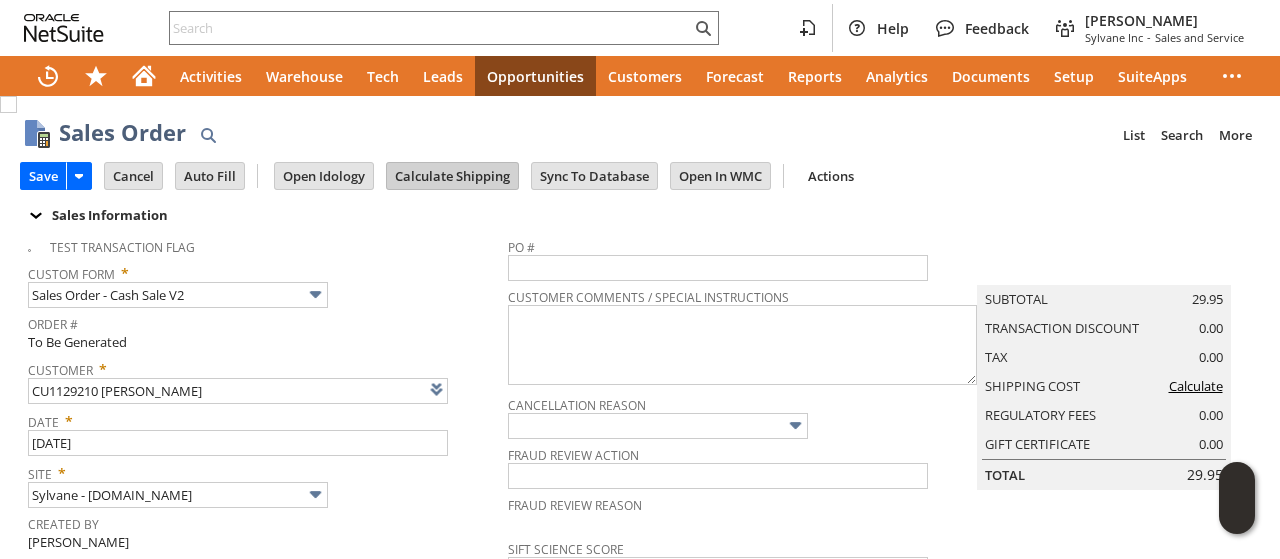 type on "John Hafner" 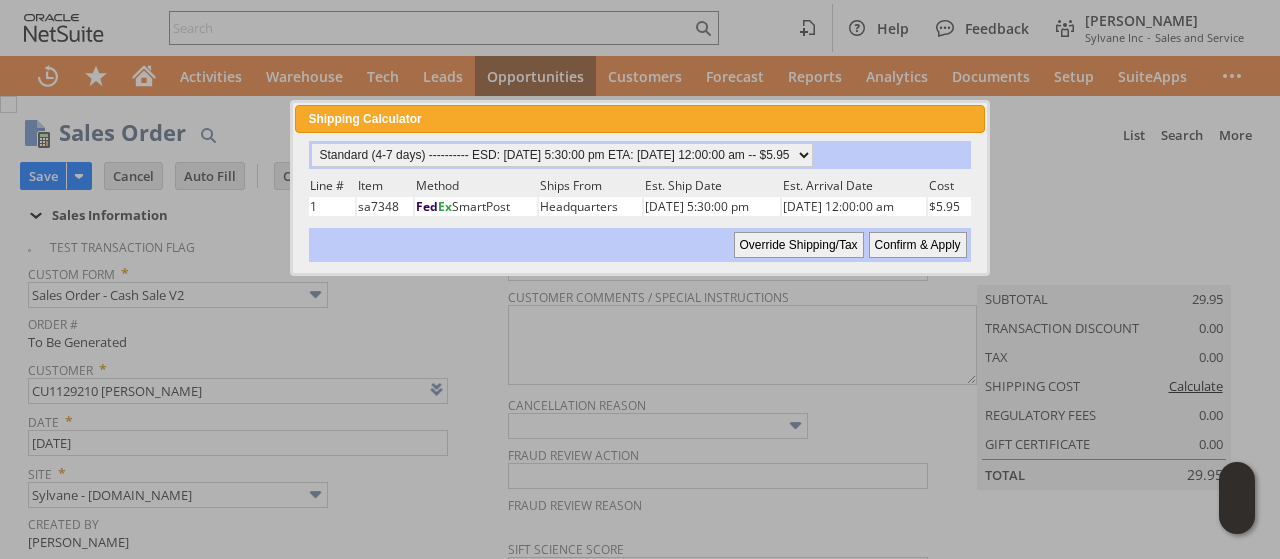 click on "Confirm & Apply" at bounding box center (918, 245) 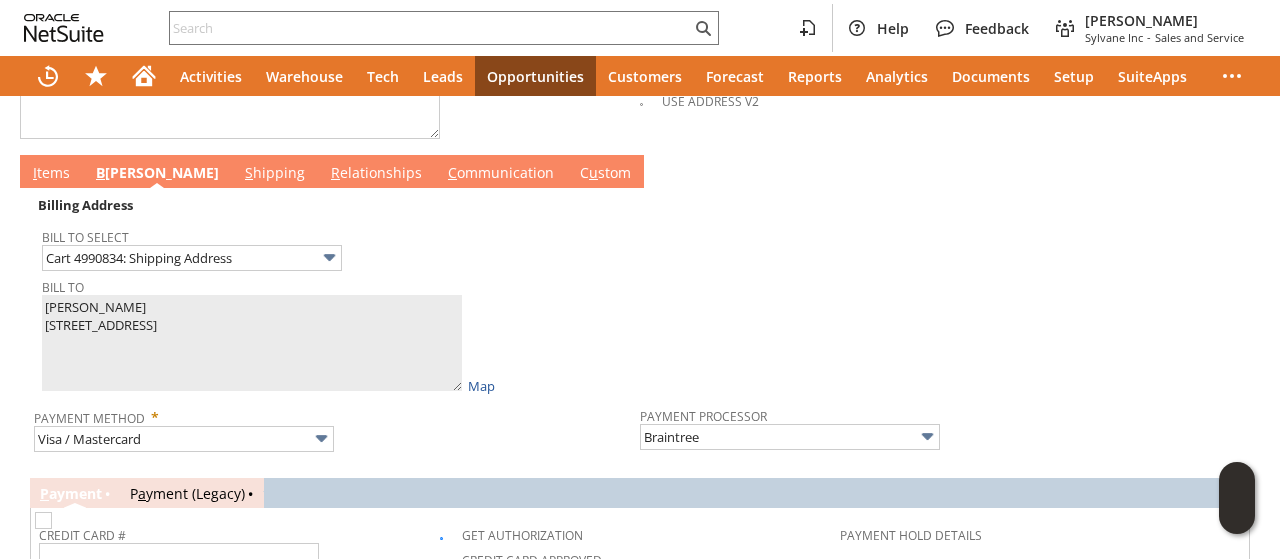 scroll, scrollTop: 1200, scrollLeft: 0, axis: vertical 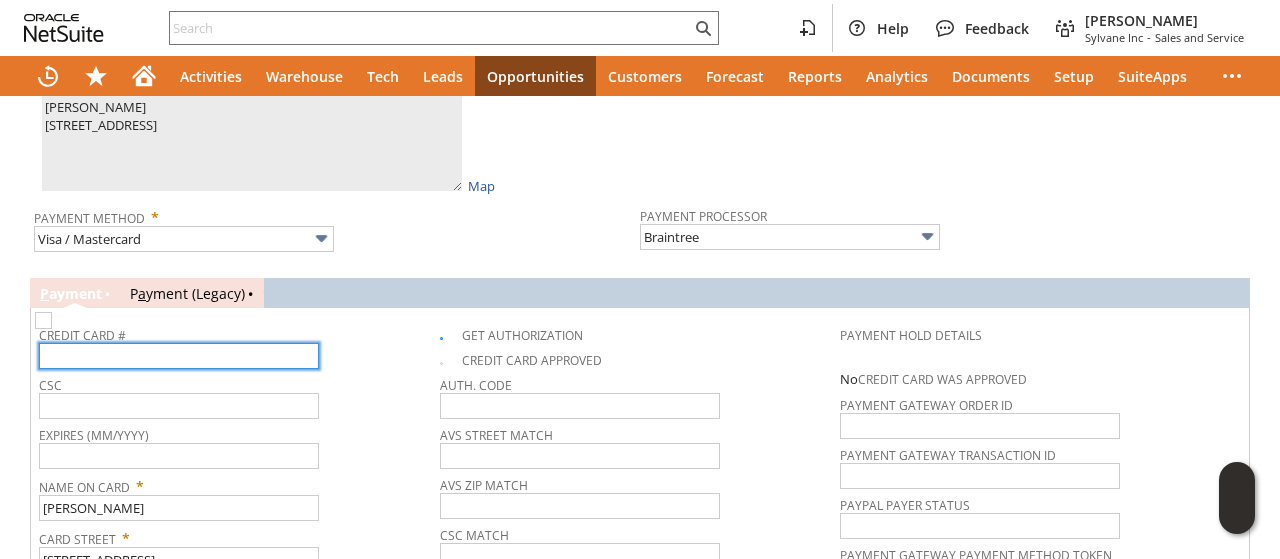 click at bounding box center [179, 356] 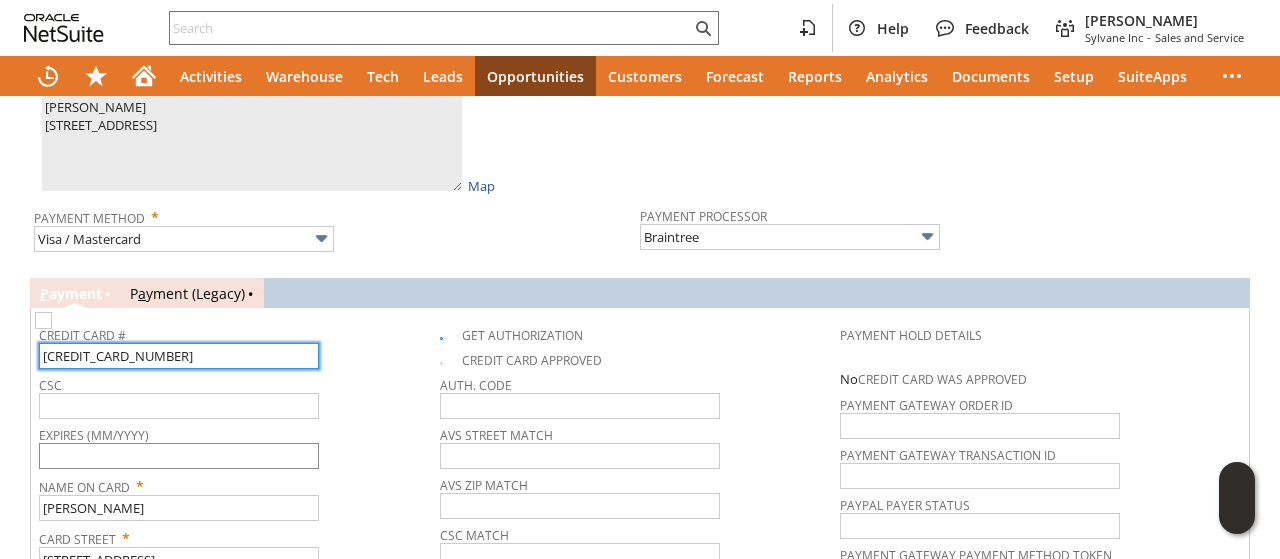 type on "4147202558322085" 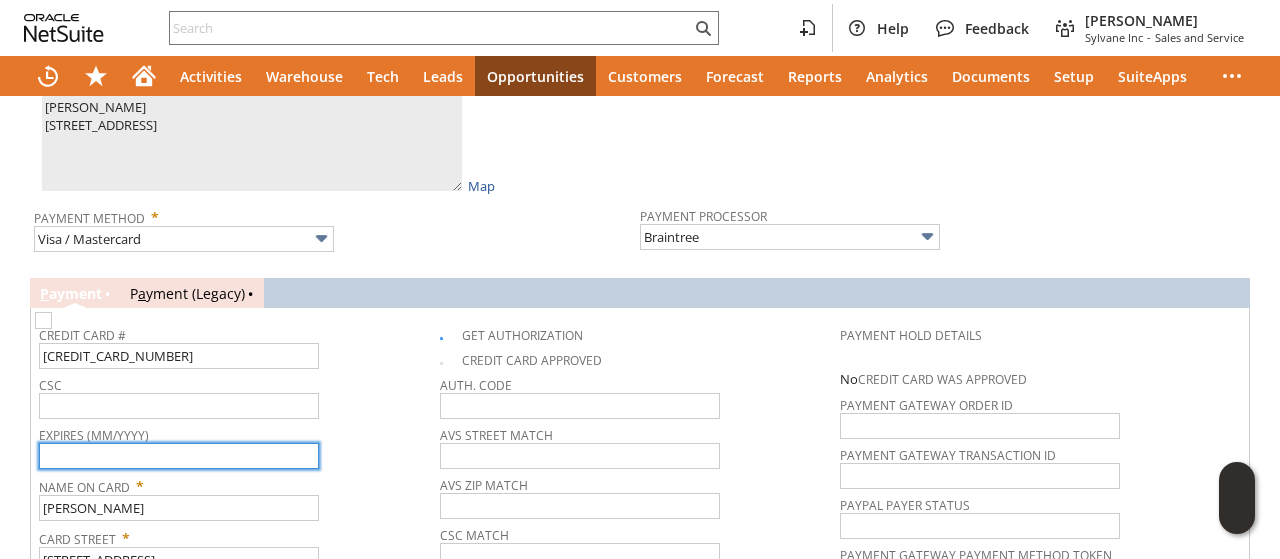 click at bounding box center [179, 456] 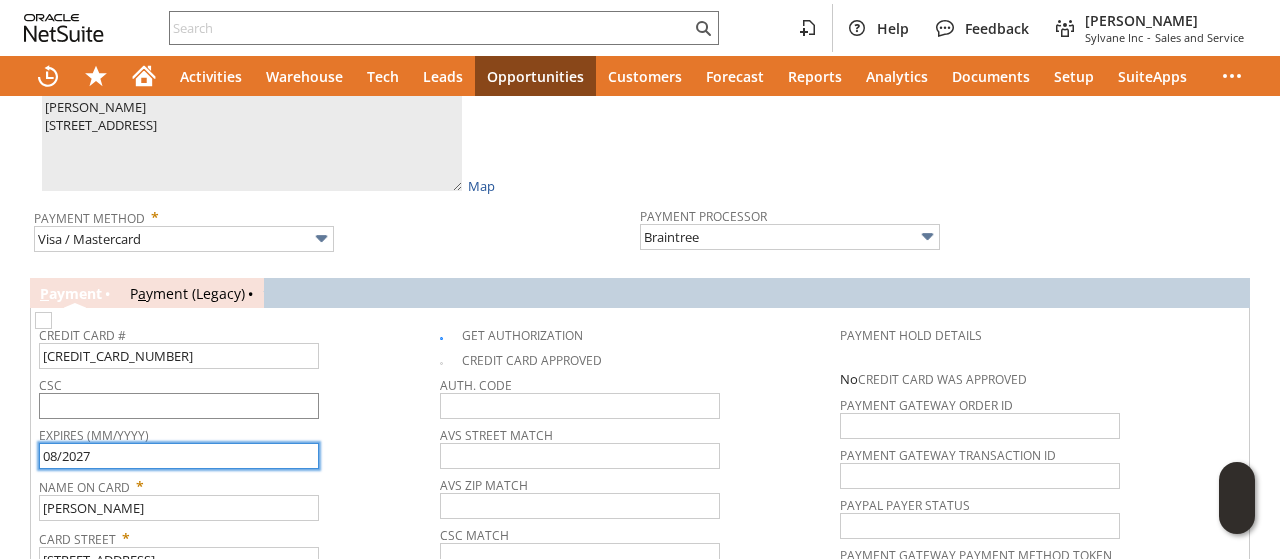 type on "08/2027" 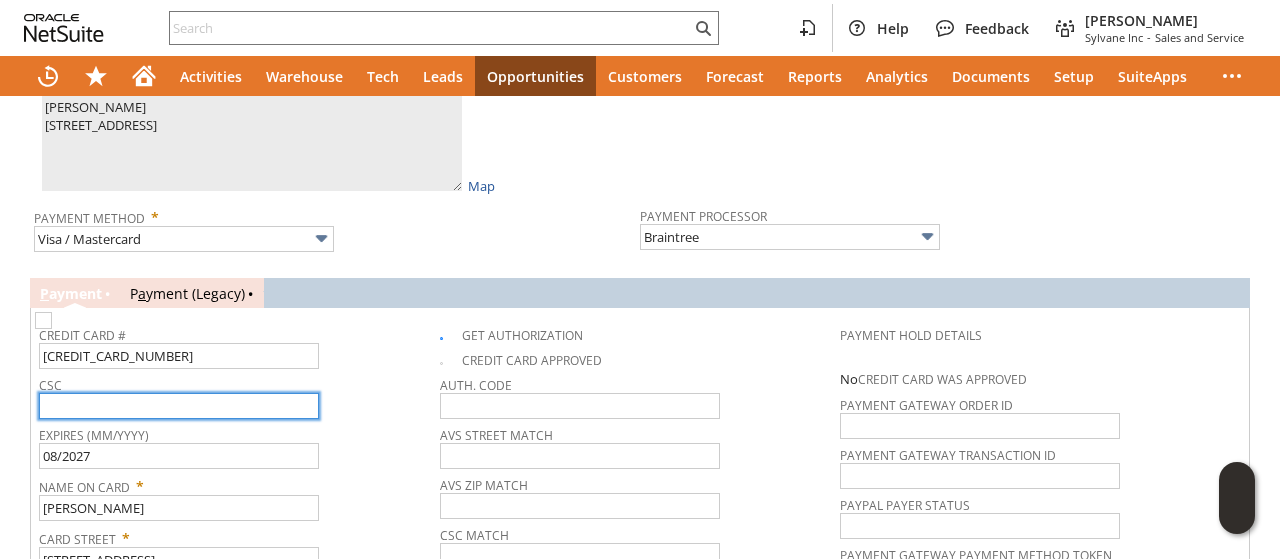 click at bounding box center [179, 406] 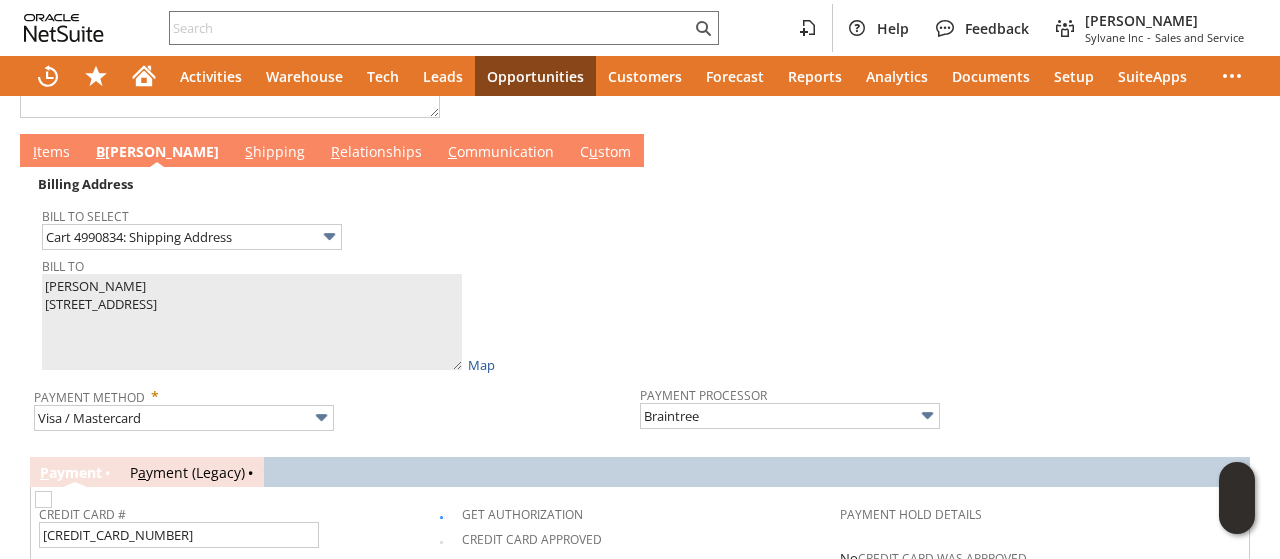 scroll, scrollTop: 900, scrollLeft: 0, axis: vertical 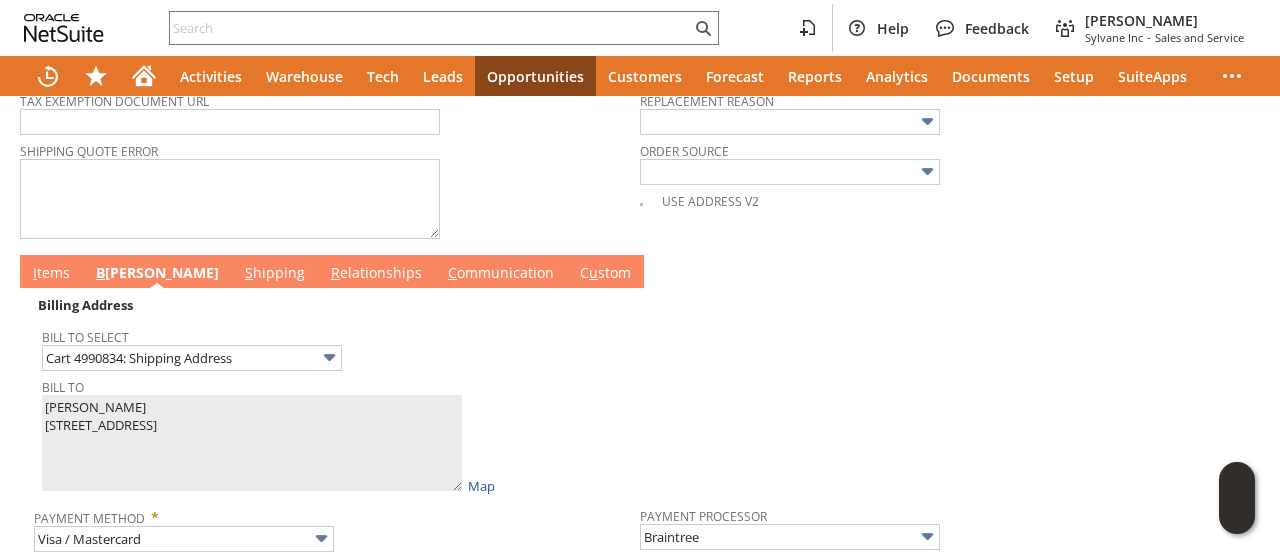 type on "879" 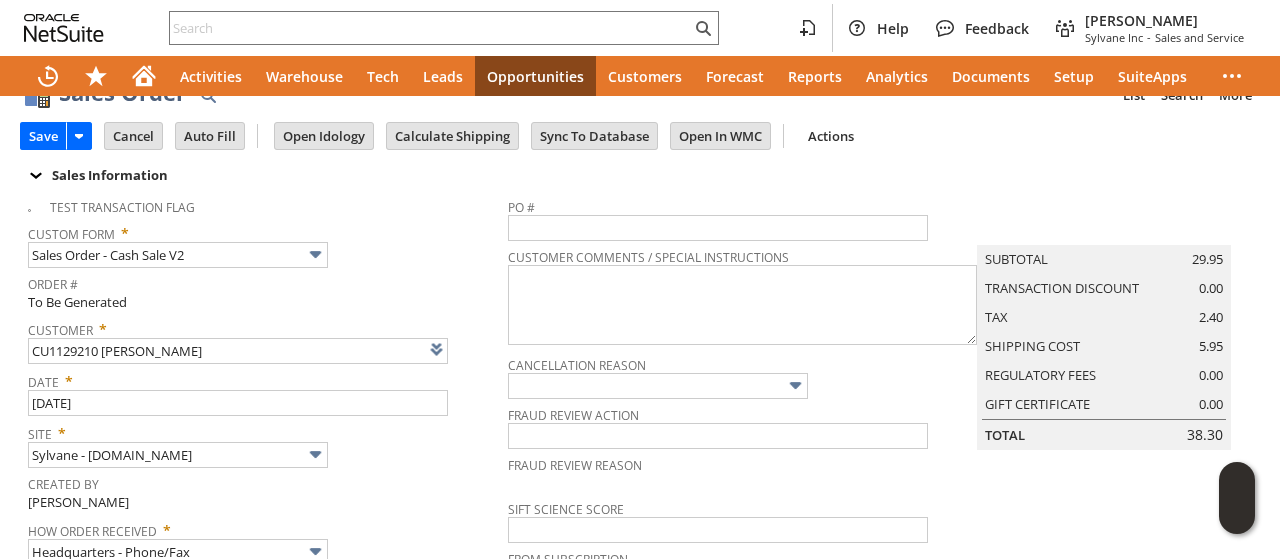 scroll, scrollTop: 0, scrollLeft: 0, axis: both 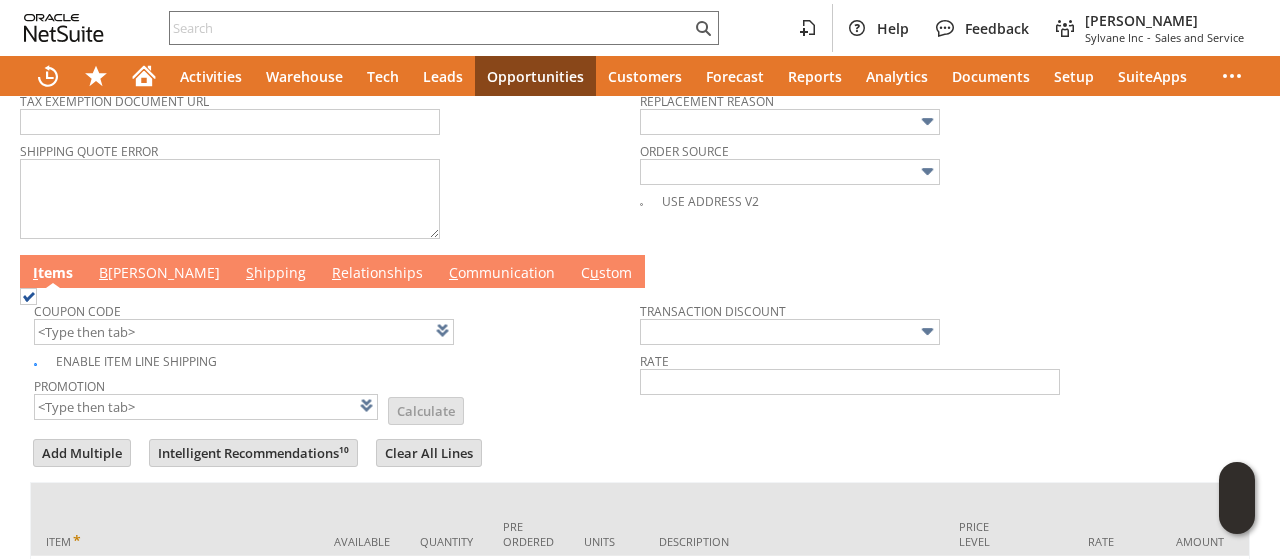 click on "C ommunication" at bounding box center (502, 274) 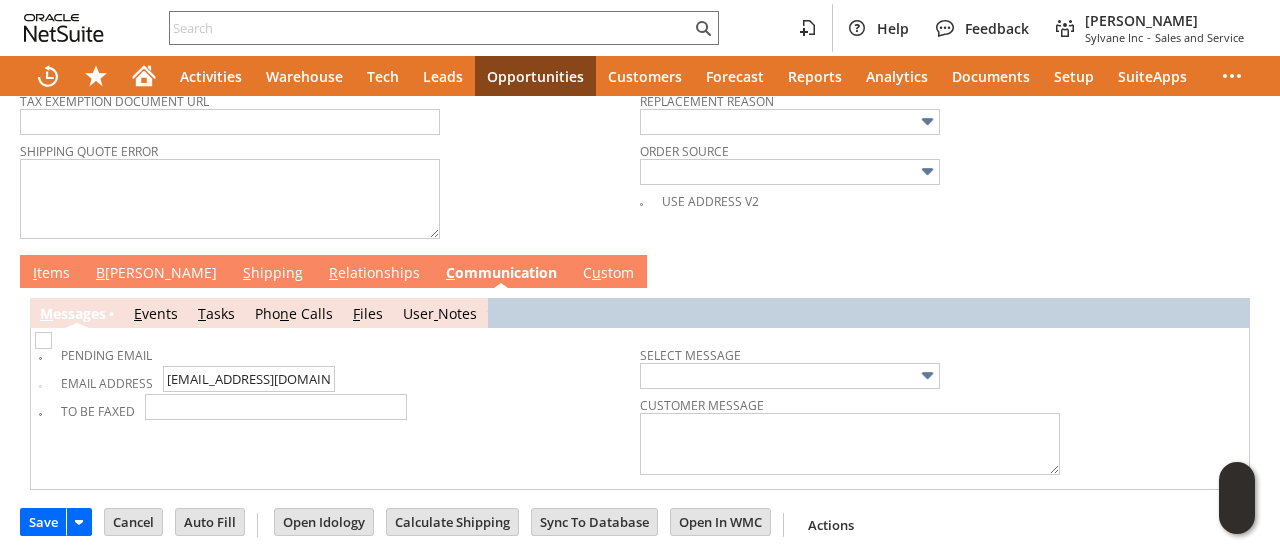 scroll, scrollTop: 888, scrollLeft: 0, axis: vertical 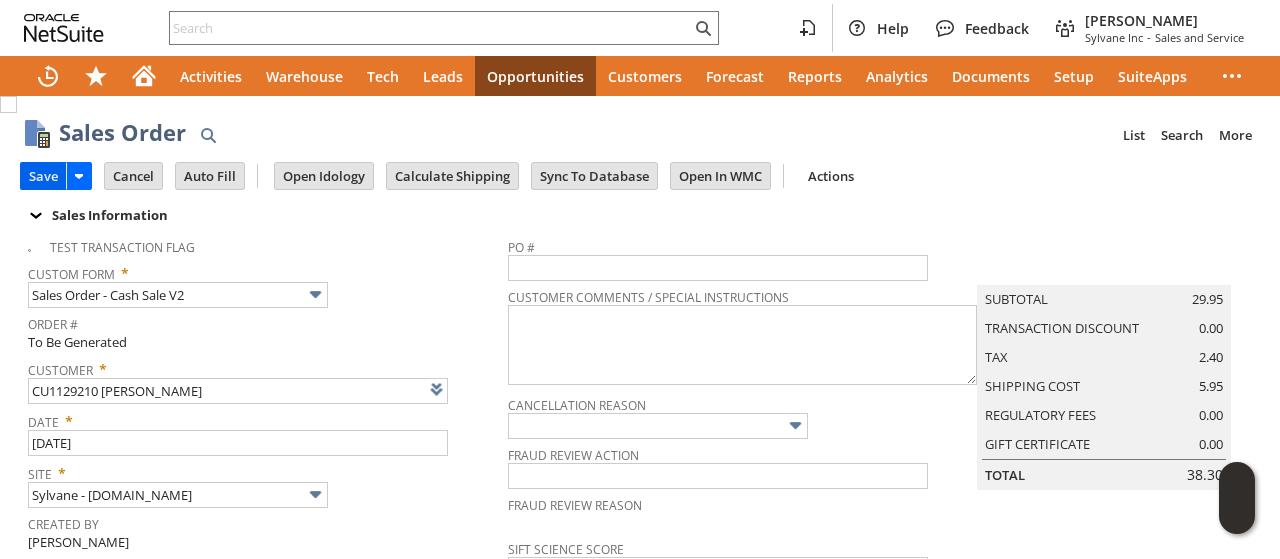 click on "Save" at bounding box center [43, 176] 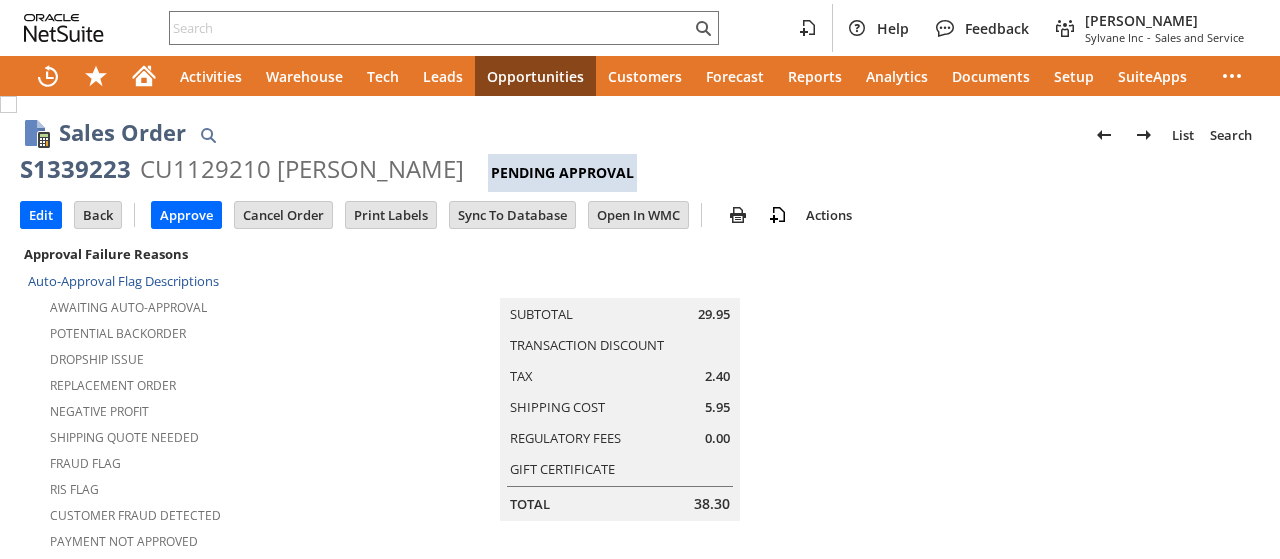 scroll, scrollTop: 0, scrollLeft: 0, axis: both 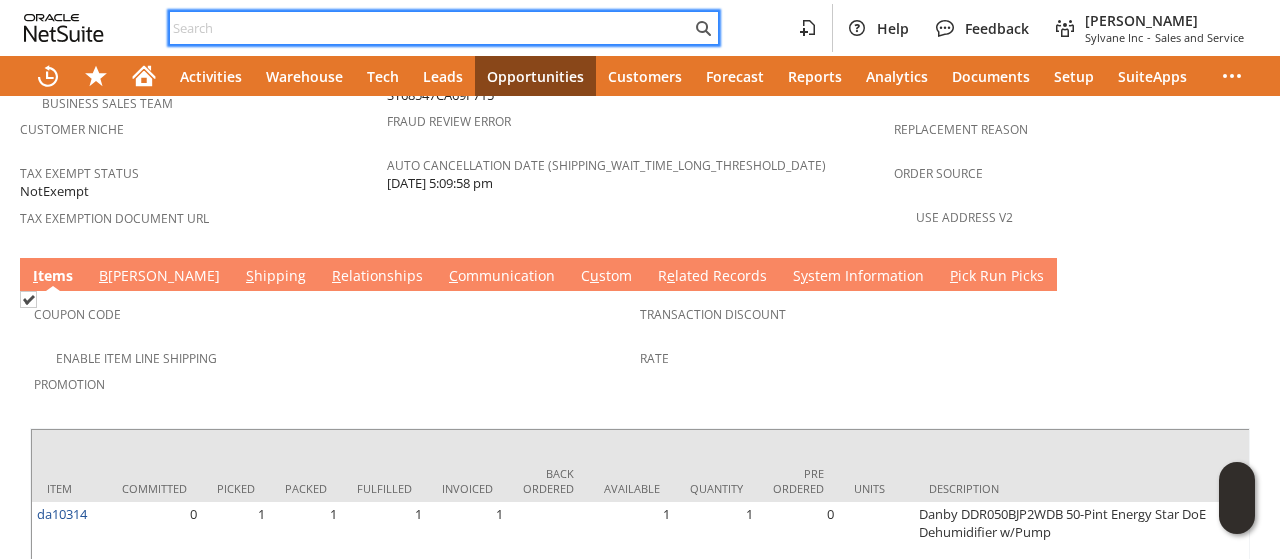 paste on "8434783639" 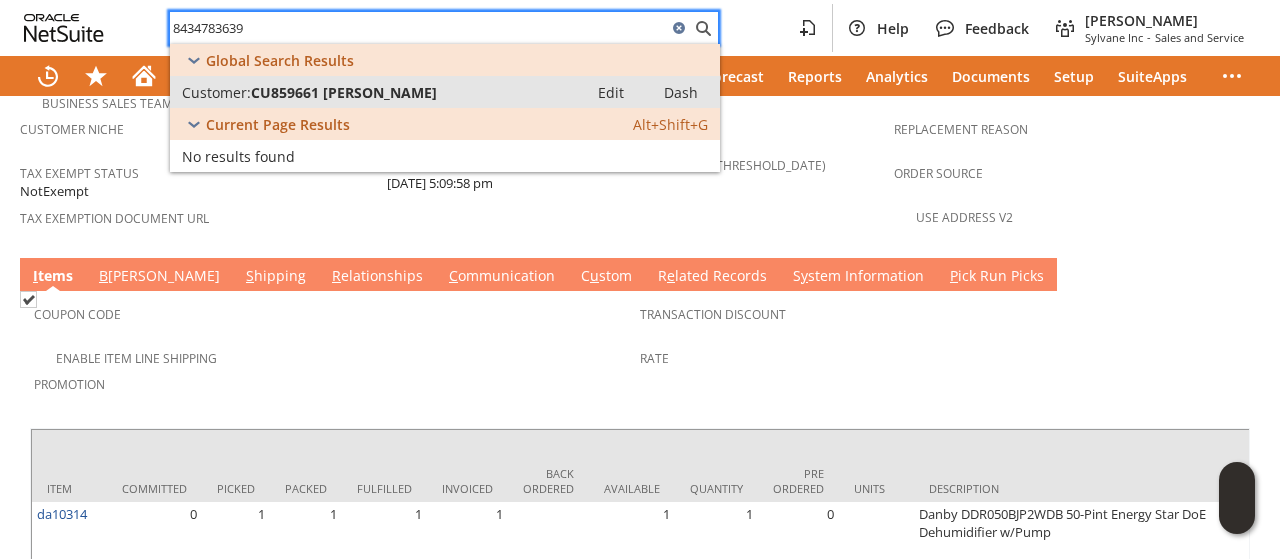 type on "8434783639" 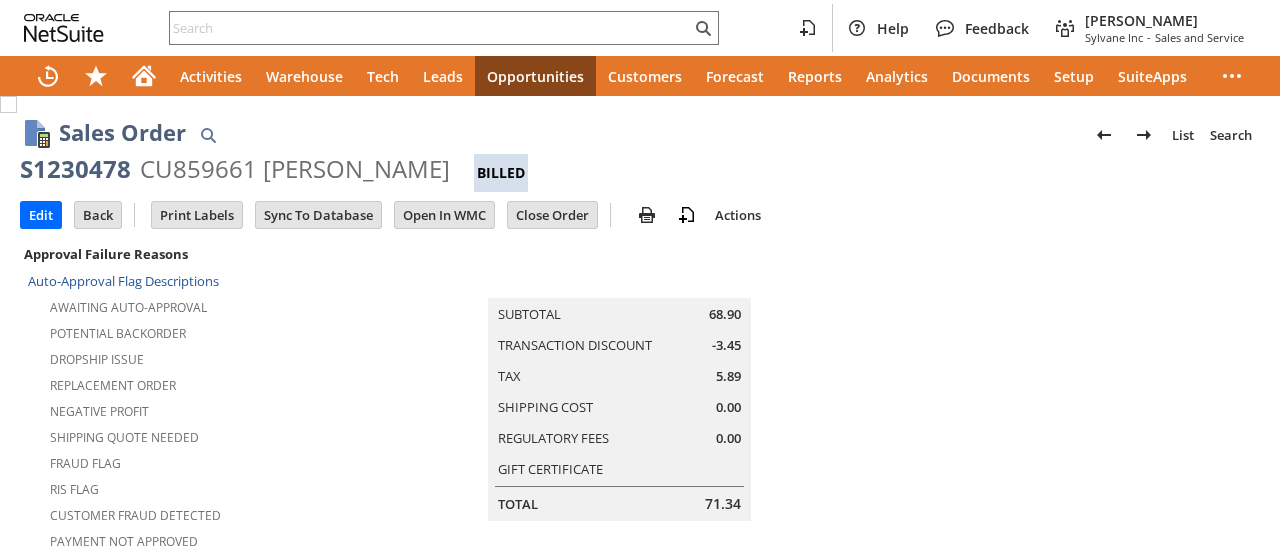 scroll, scrollTop: 0, scrollLeft: 0, axis: both 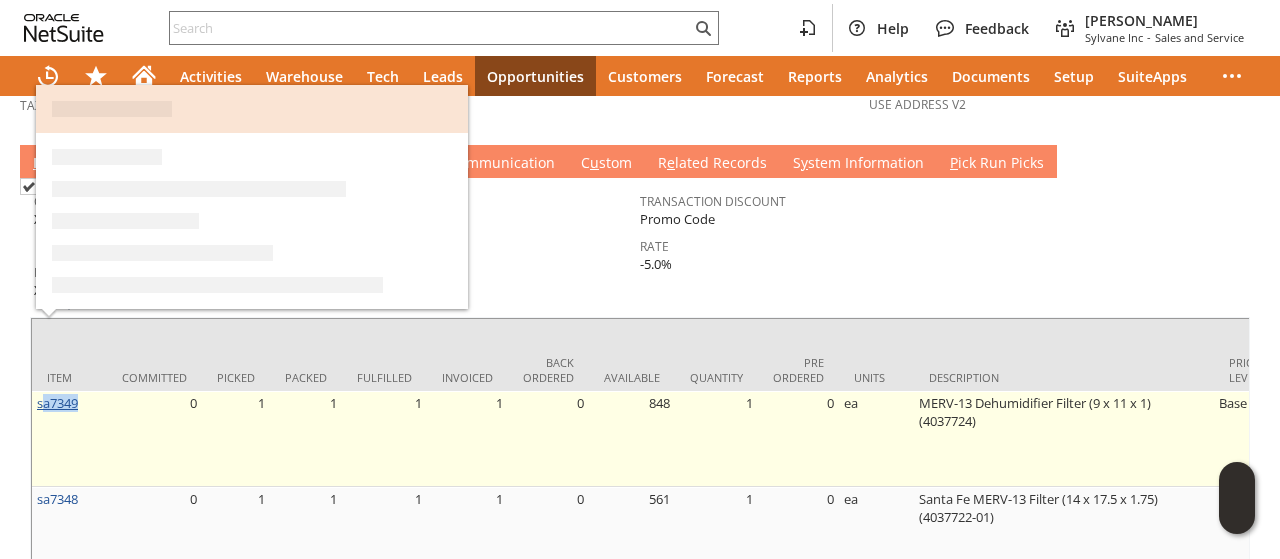 drag, startPoint x: 87, startPoint y: 330, endPoint x: 40, endPoint y: 331, distance: 47.010635 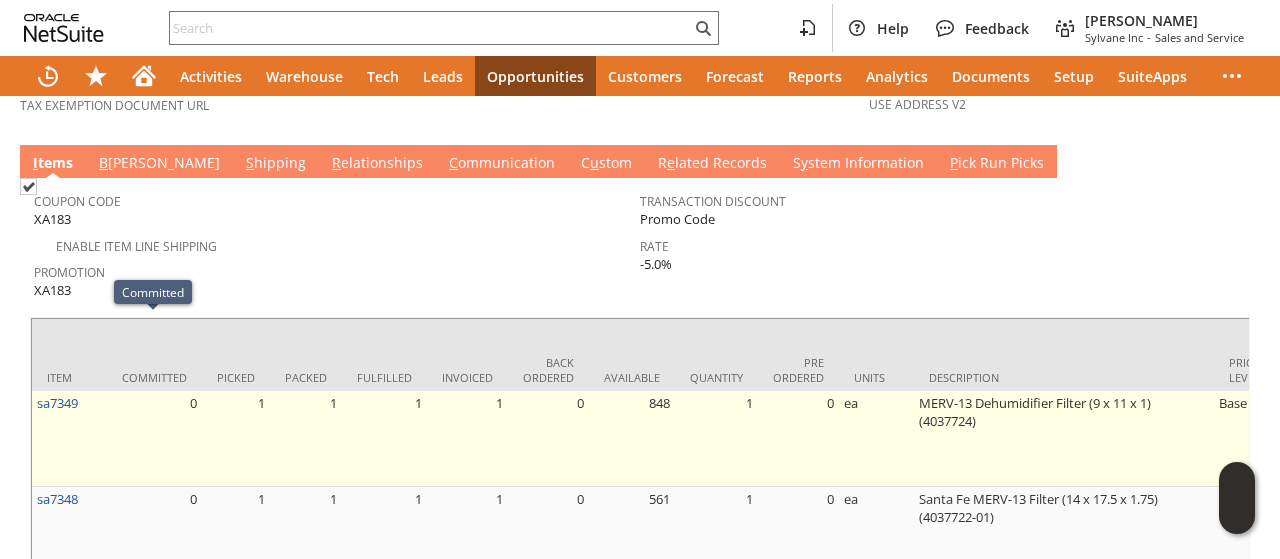 click on "0" at bounding box center [154, 439] 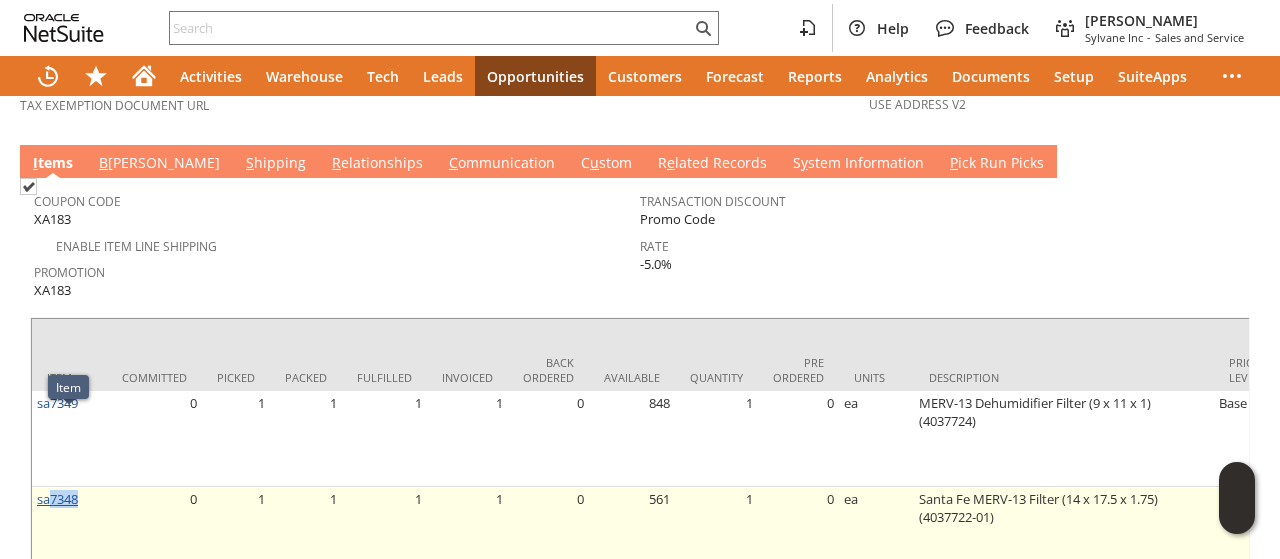 drag, startPoint x: 92, startPoint y: 418, endPoint x: 37, endPoint y: 428, distance: 55.9017 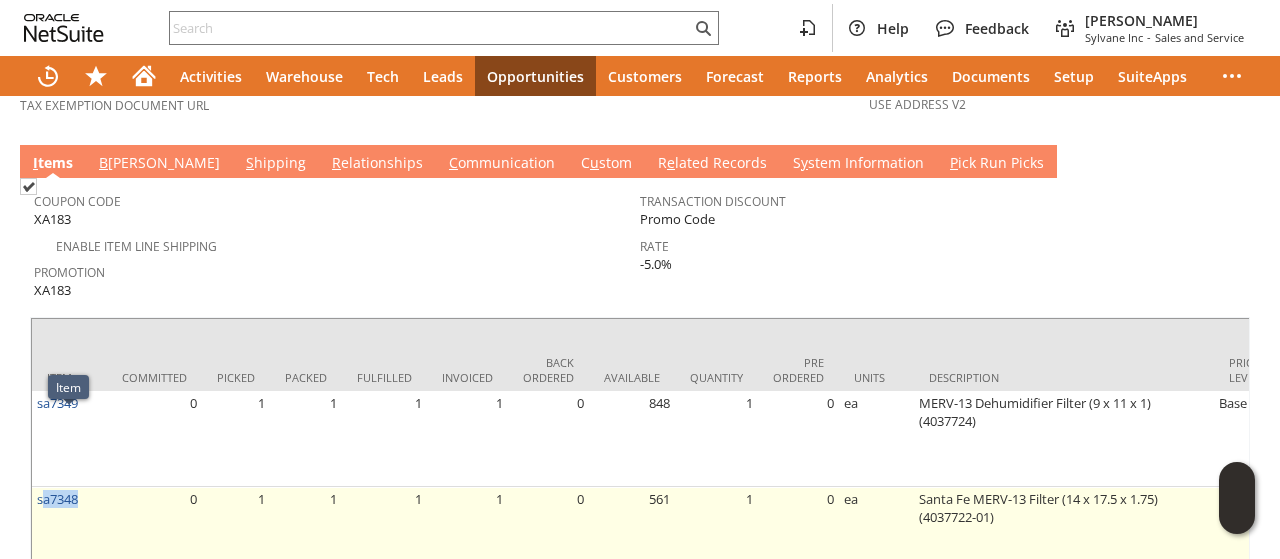 click on "sa7348" at bounding box center [69, 544] 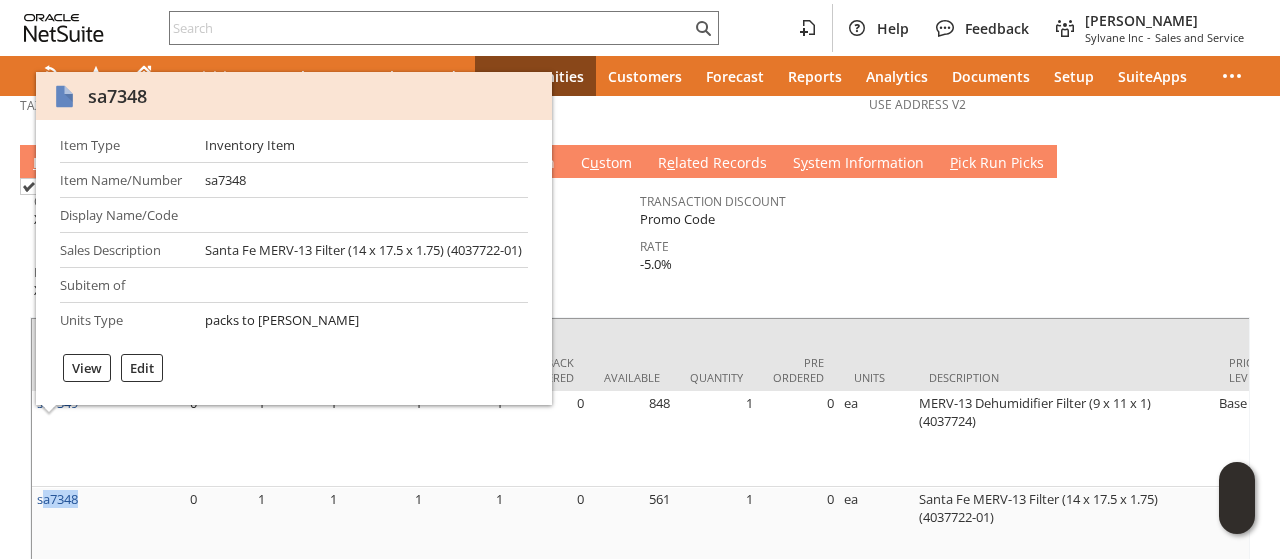 click on "sa7348" at bounding box center [117, 96] 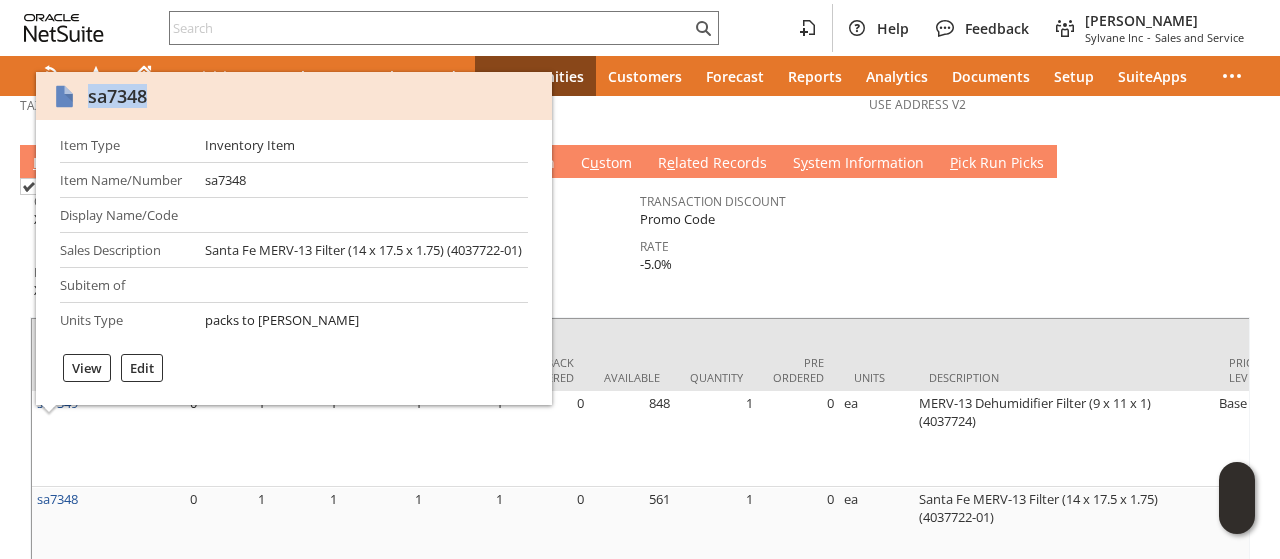 click on "sa7348" at bounding box center [117, 96] 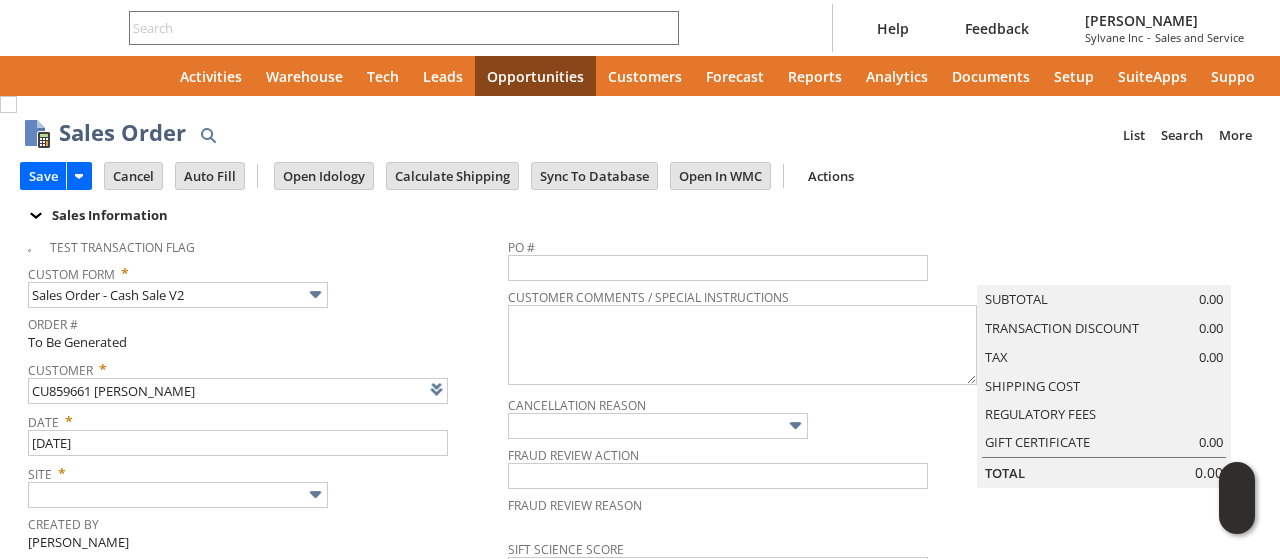 type on "Intelligent Recommendations ⁰" 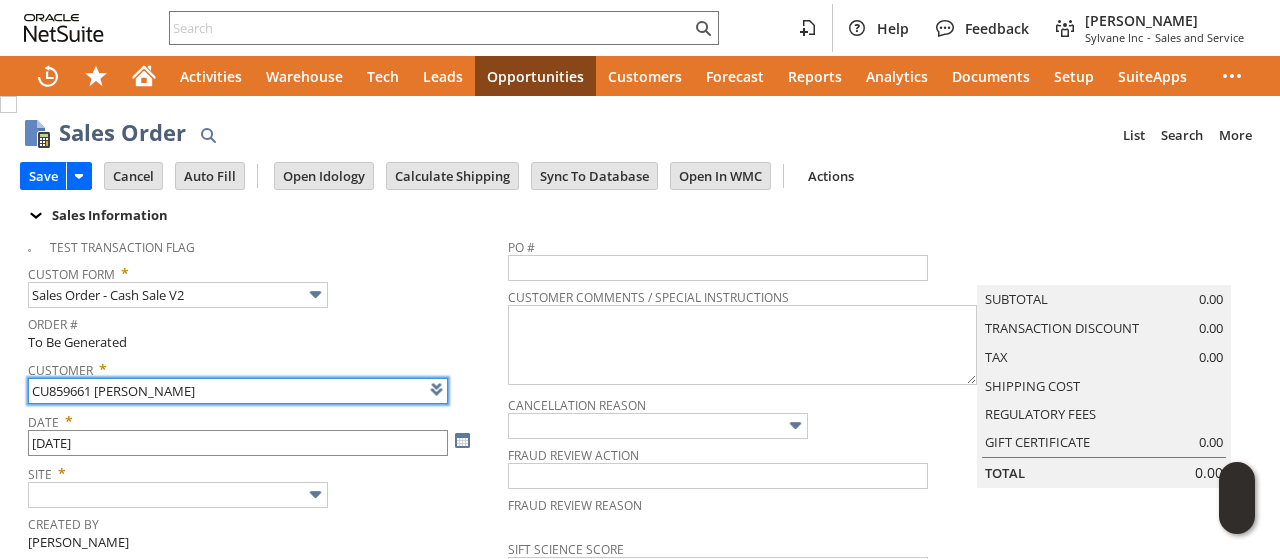 scroll, scrollTop: 0, scrollLeft: 0, axis: both 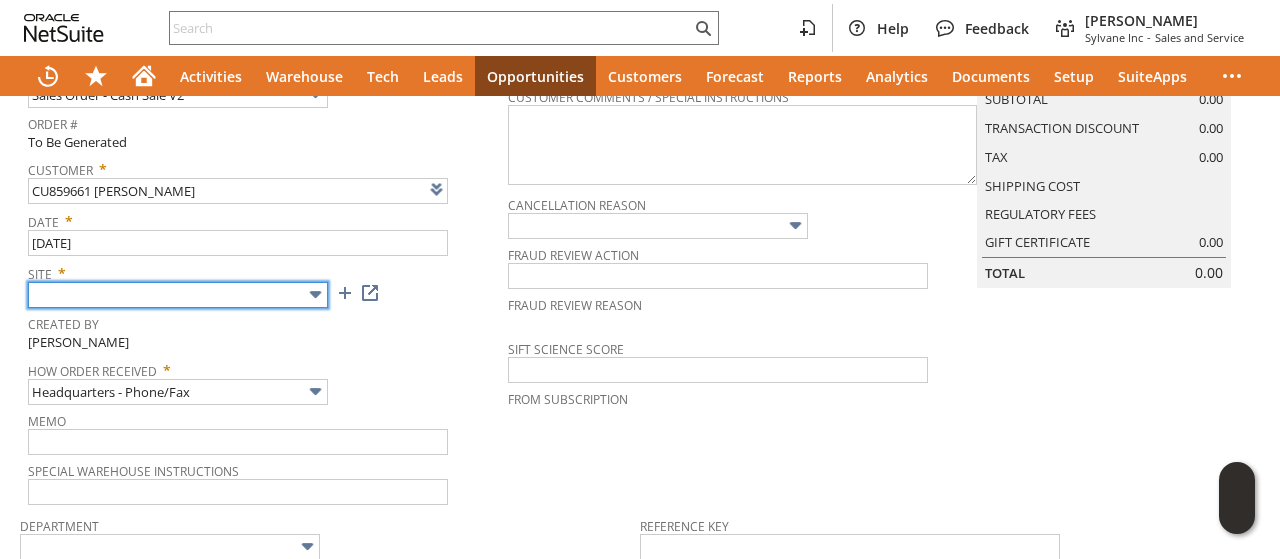 click at bounding box center [178, 295] 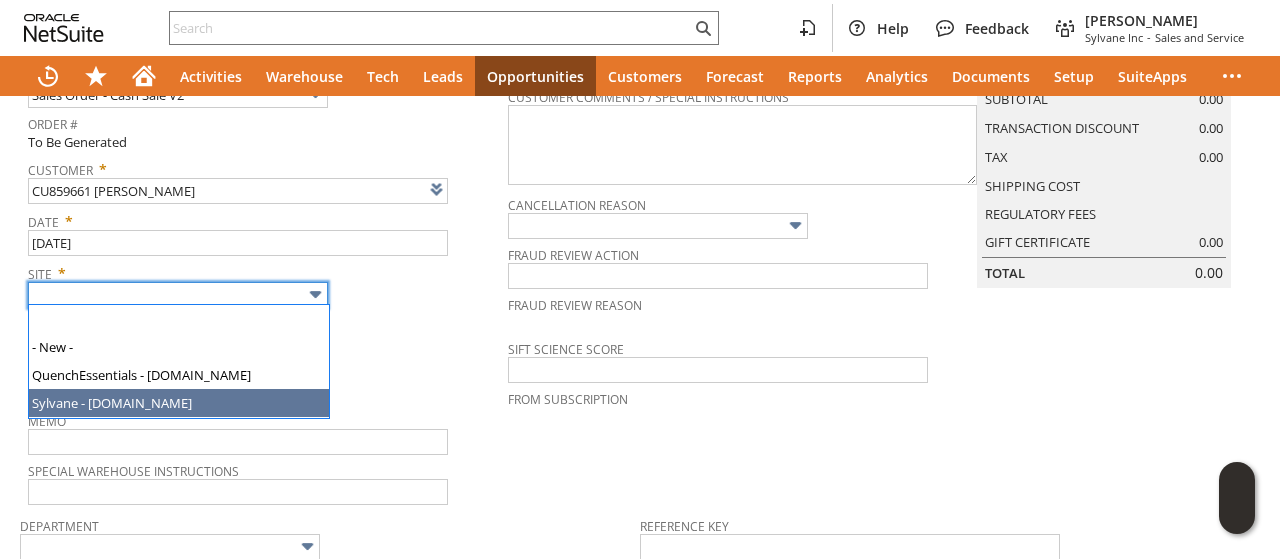 type on "Sylvane - [DOMAIN_NAME]" 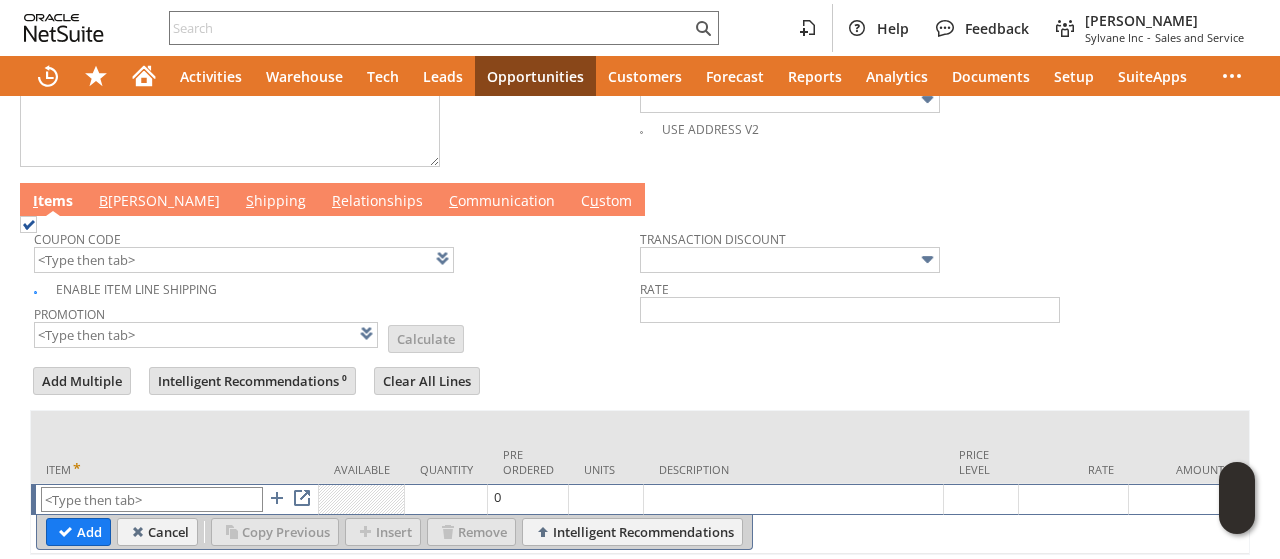 scroll, scrollTop: 1038, scrollLeft: 0, axis: vertical 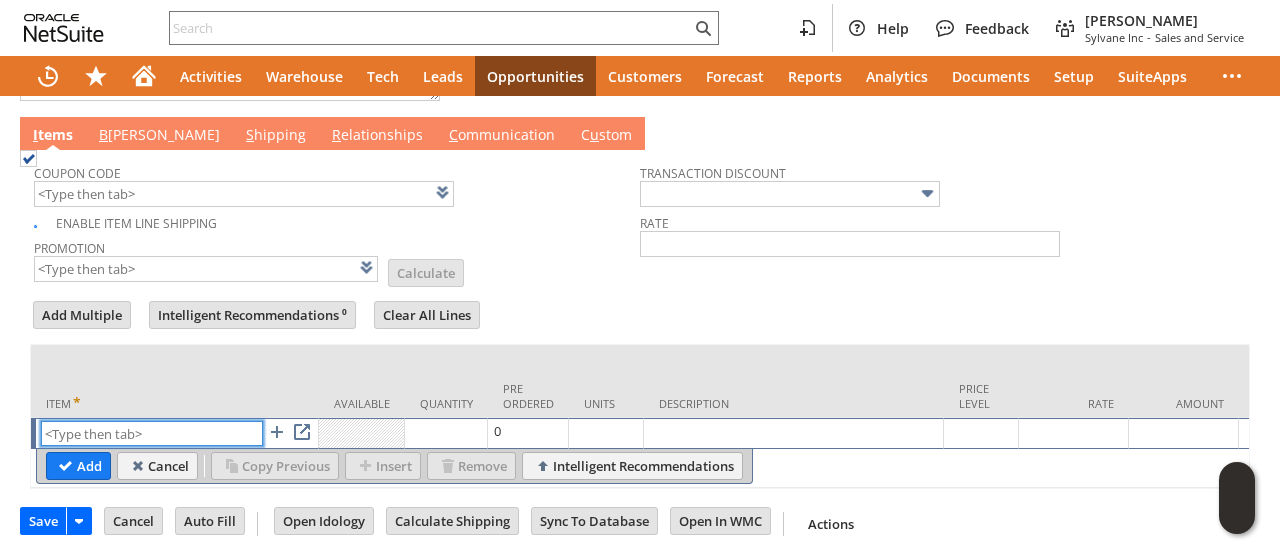 paste on "sa7348" 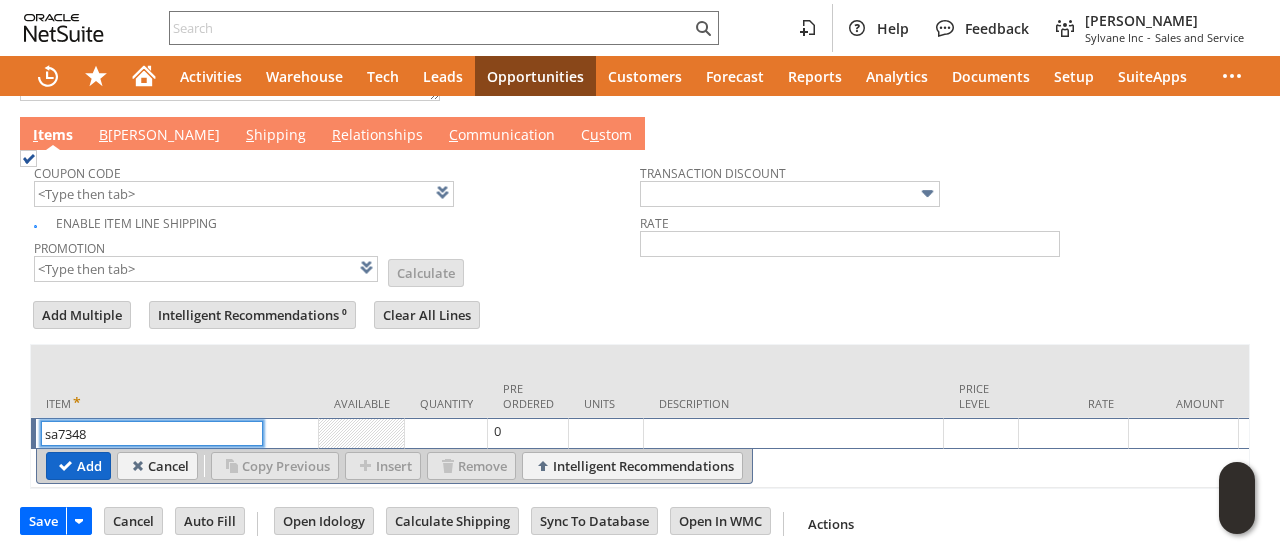 type on "sa7348" 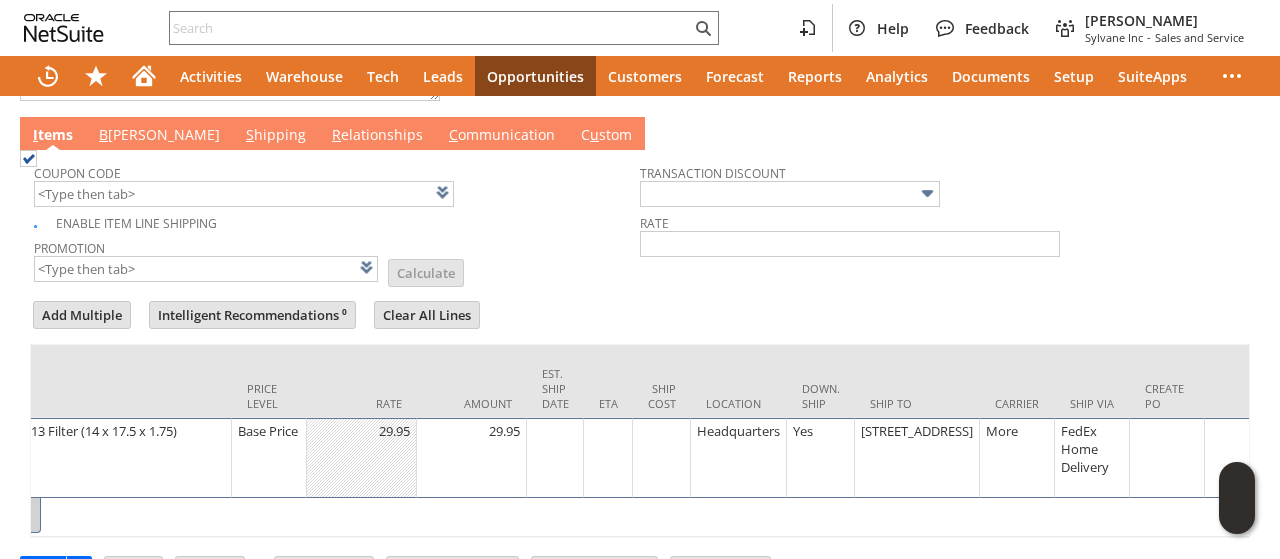 scroll, scrollTop: 0, scrollLeft: 795, axis: horizontal 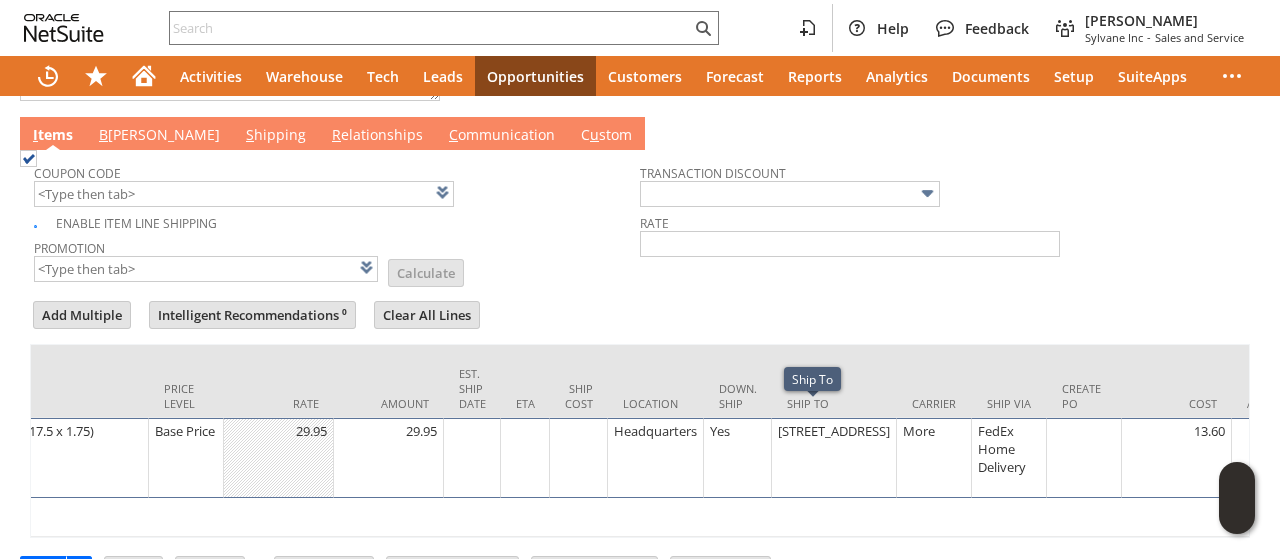 click on "[STREET_ADDRESS]" at bounding box center (834, 431) 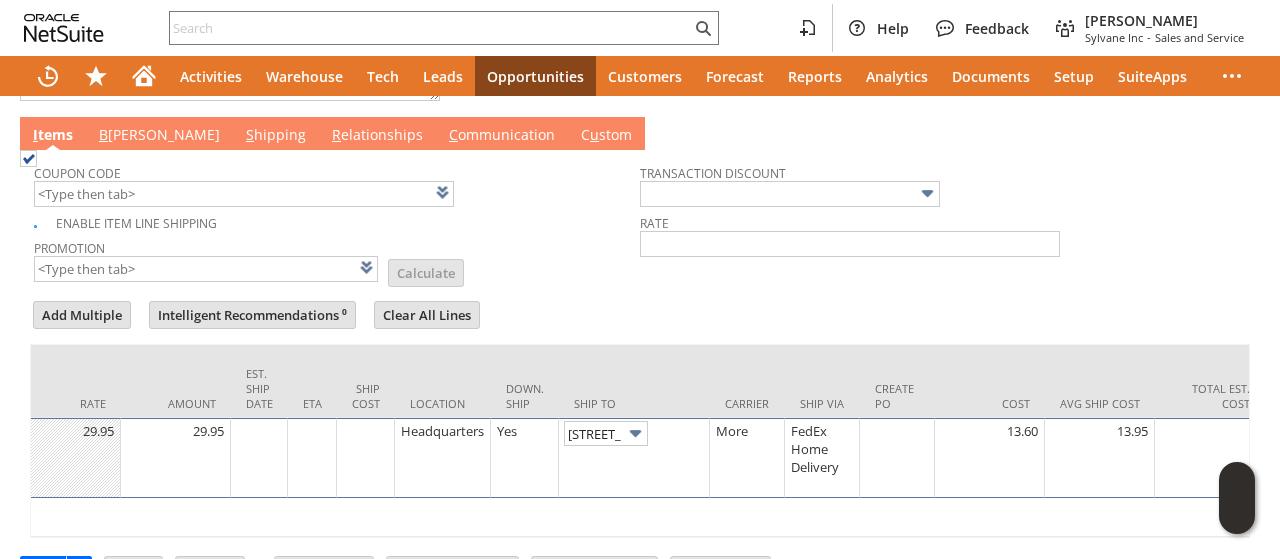 scroll, scrollTop: 0, scrollLeft: 39, axis: horizontal 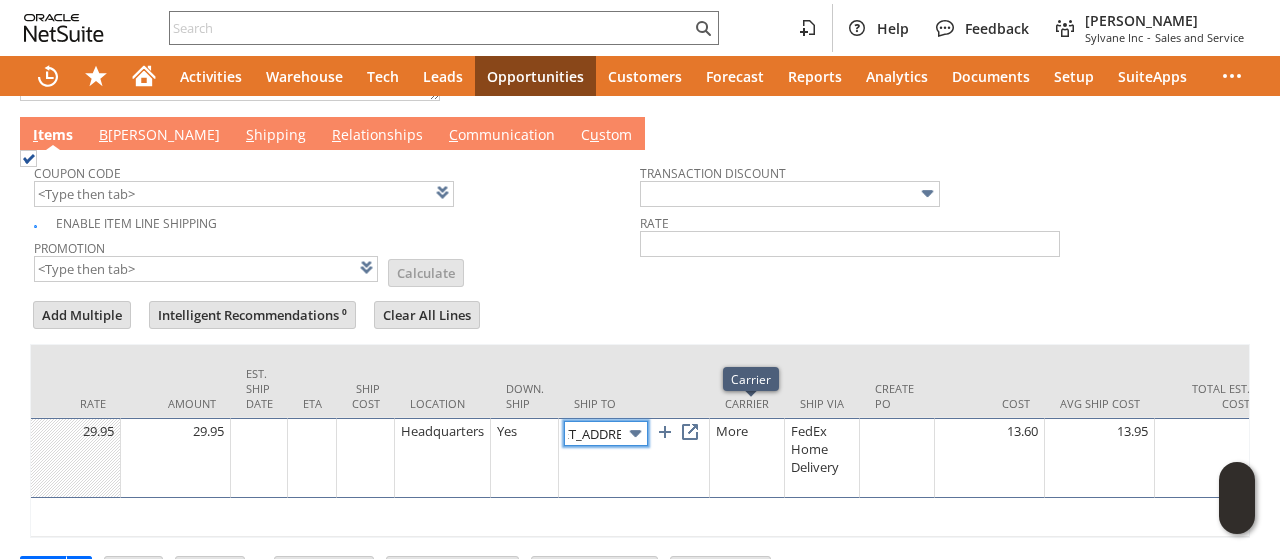 click at bounding box center (635, 433) 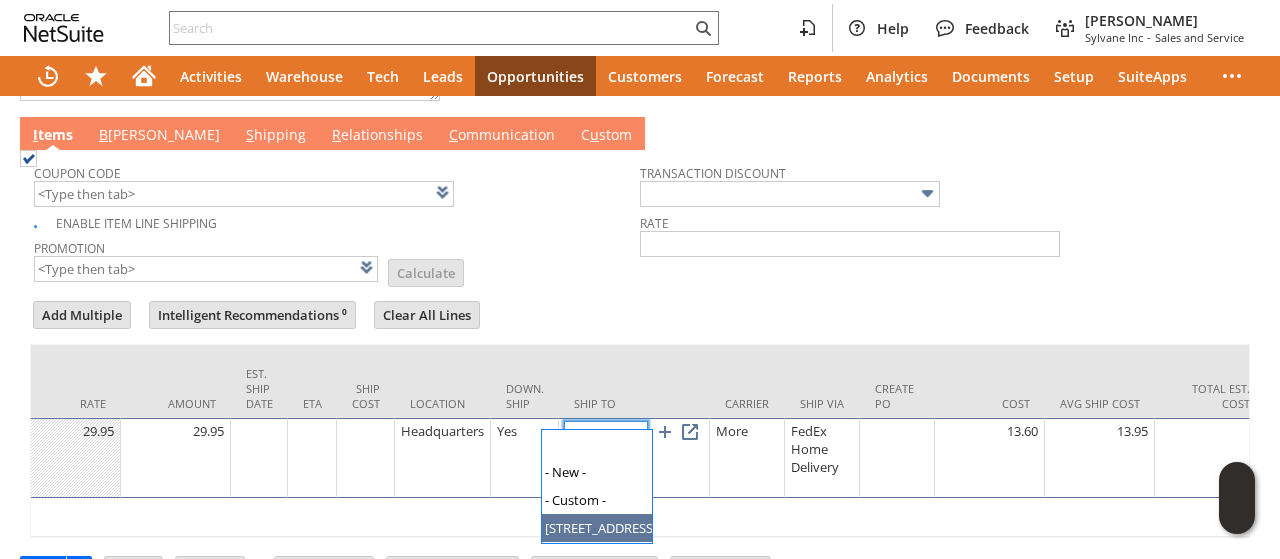 scroll, scrollTop: 0, scrollLeft: 0, axis: both 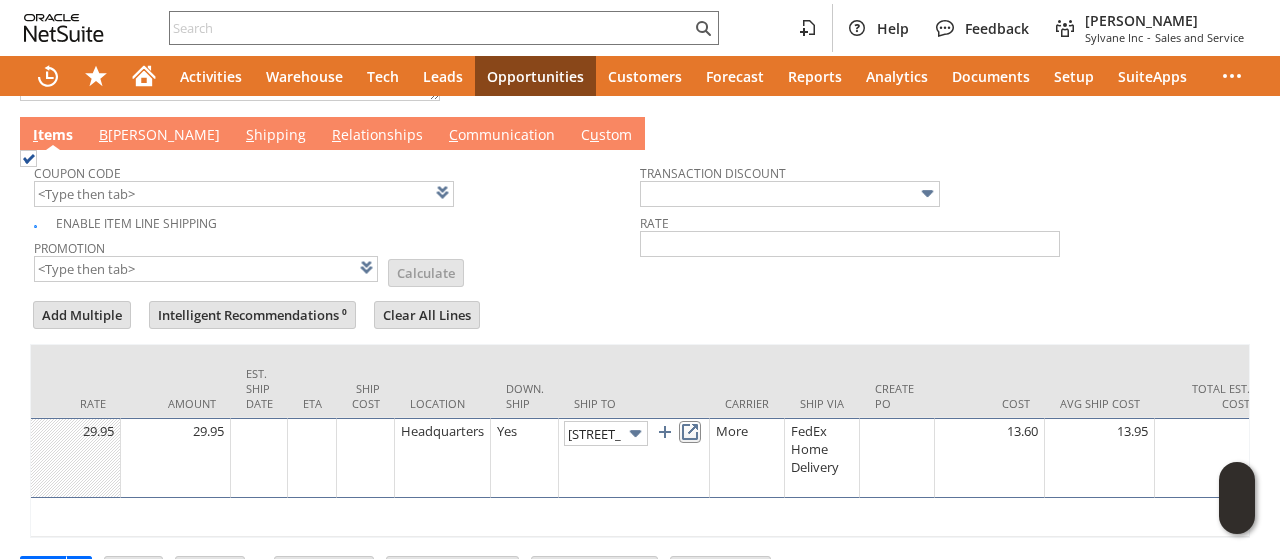 click at bounding box center [690, 432] 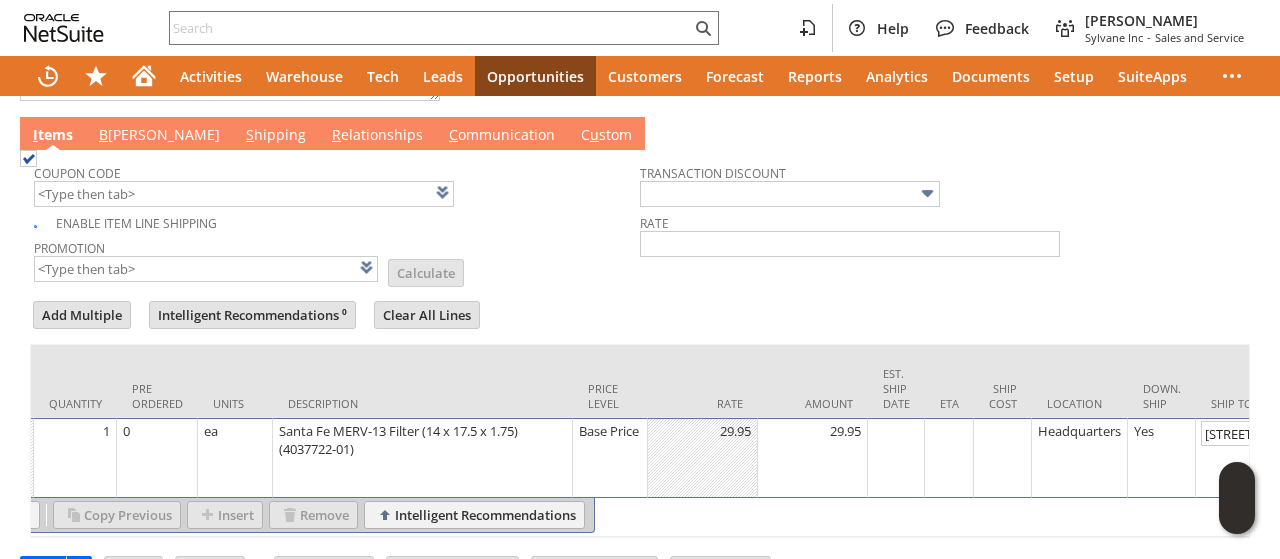 scroll, scrollTop: 0, scrollLeft: 0, axis: both 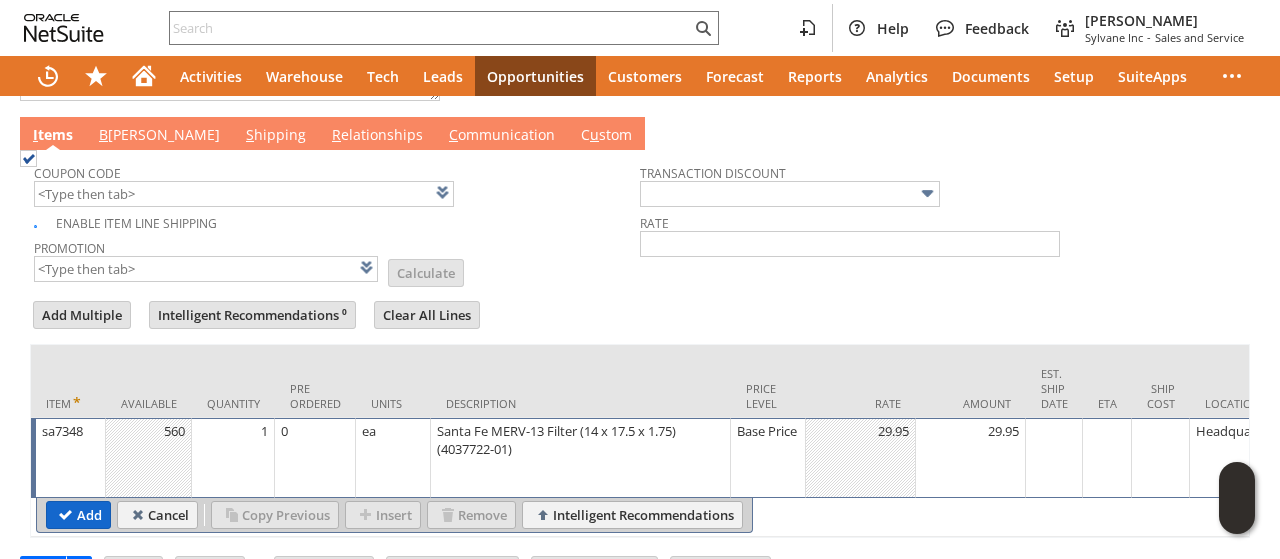 click on "Add" at bounding box center [78, 515] 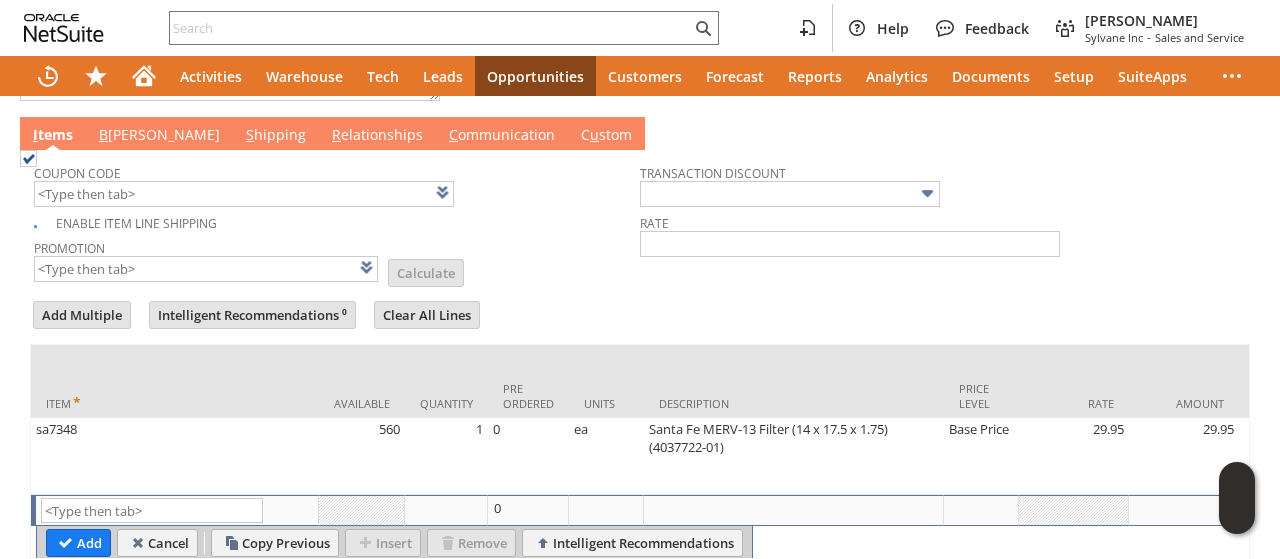 click on "B illing" at bounding box center [159, 136] 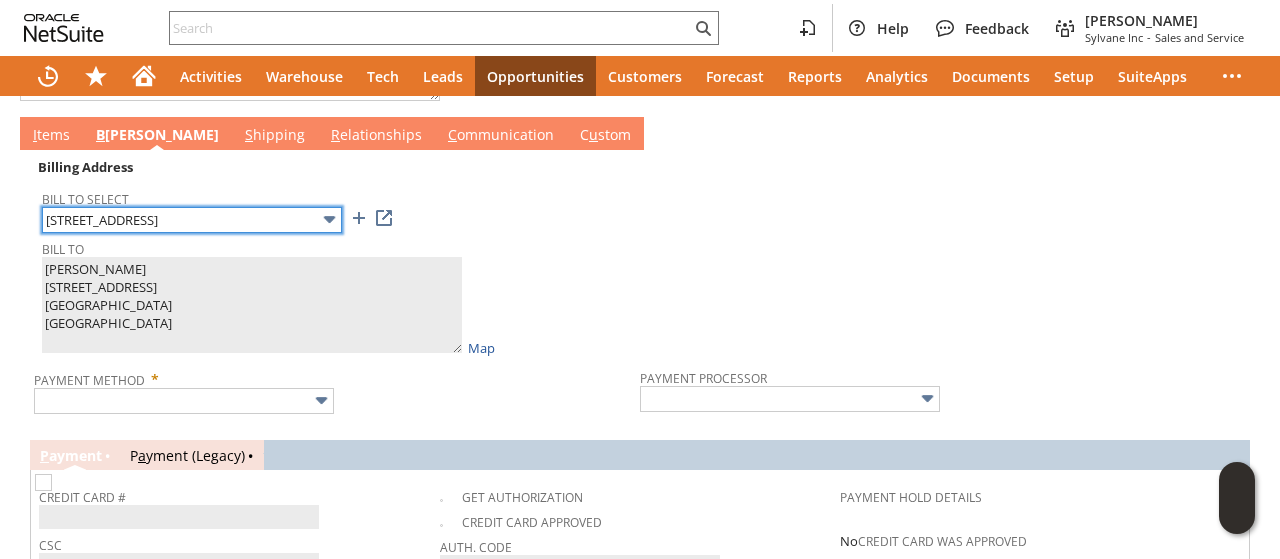 click on "[STREET_ADDRESS]" at bounding box center [192, 220] 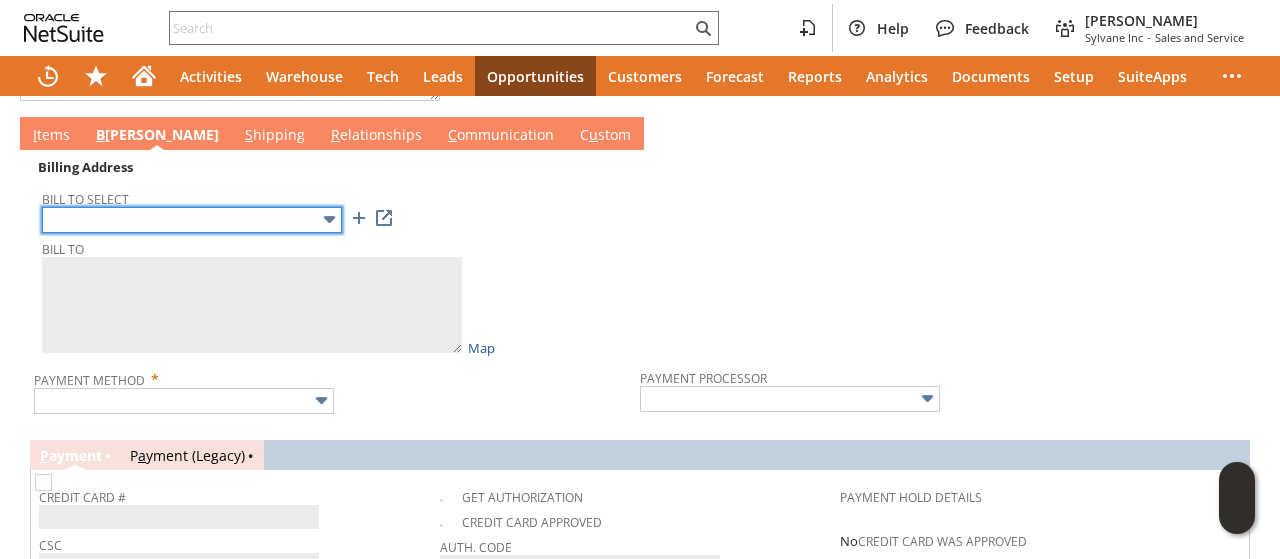 click at bounding box center [329, 219] 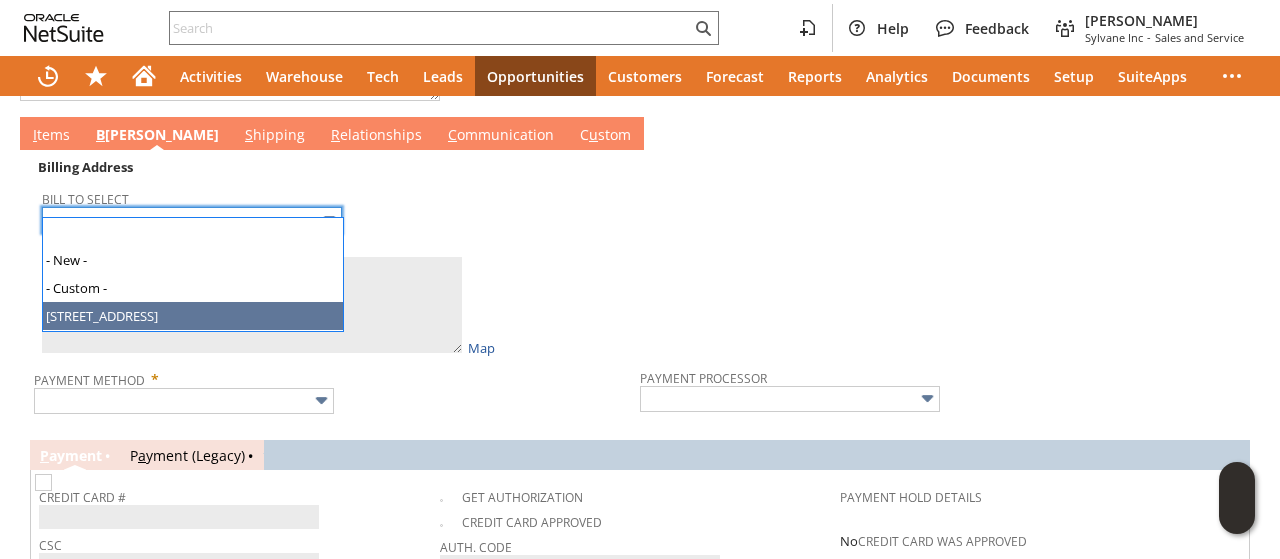 type on "[STREET_ADDRESS]" 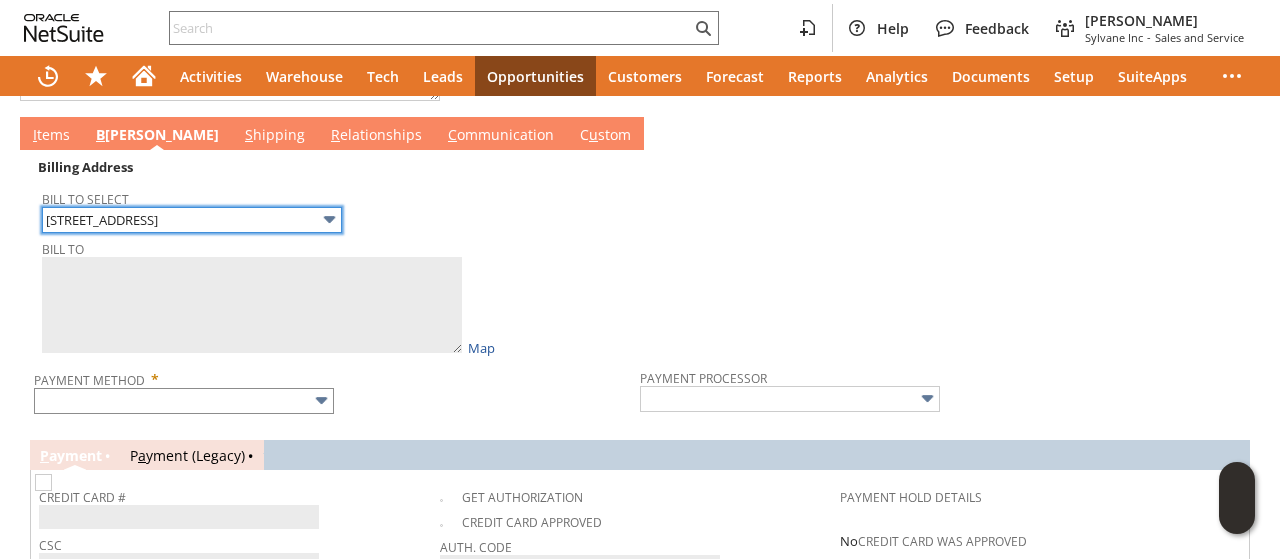 type on "Terry  Stevenson
1445 Brecon Rd.
Mount Pleasant SC 29464
United States" 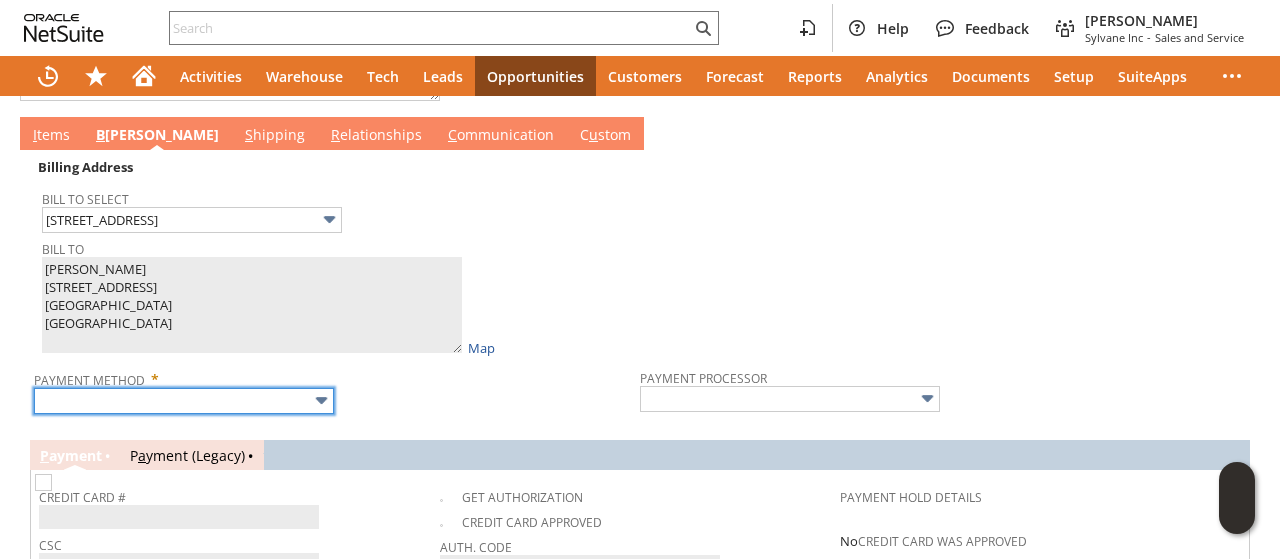 click at bounding box center [184, 401] 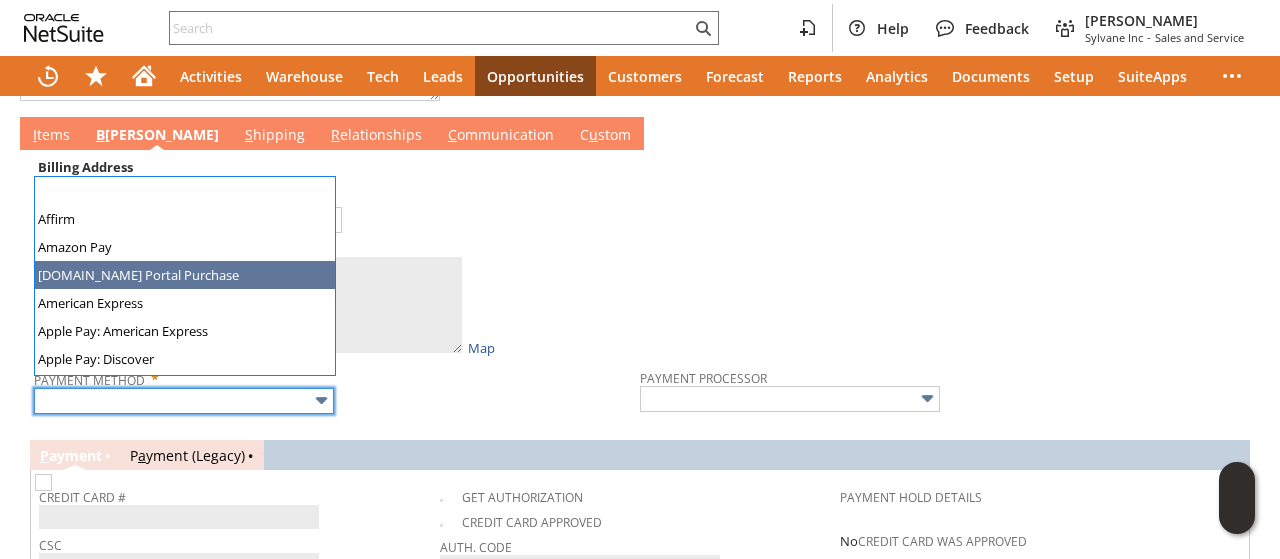scroll, scrollTop: 558, scrollLeft: 0, axis: vertical 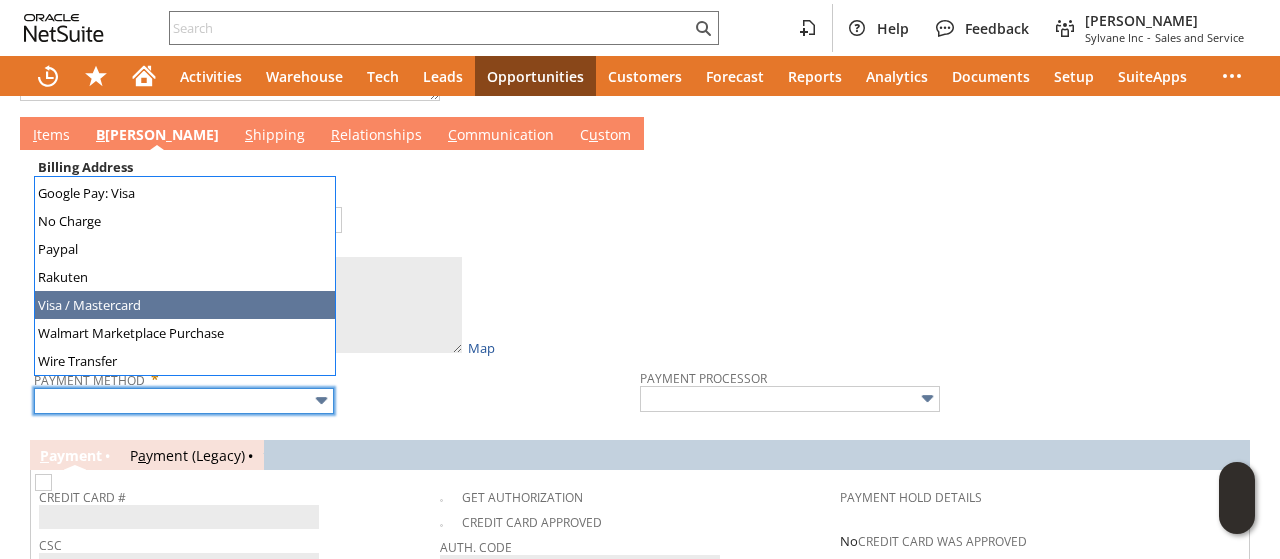 type on "Visa / Mastercard" 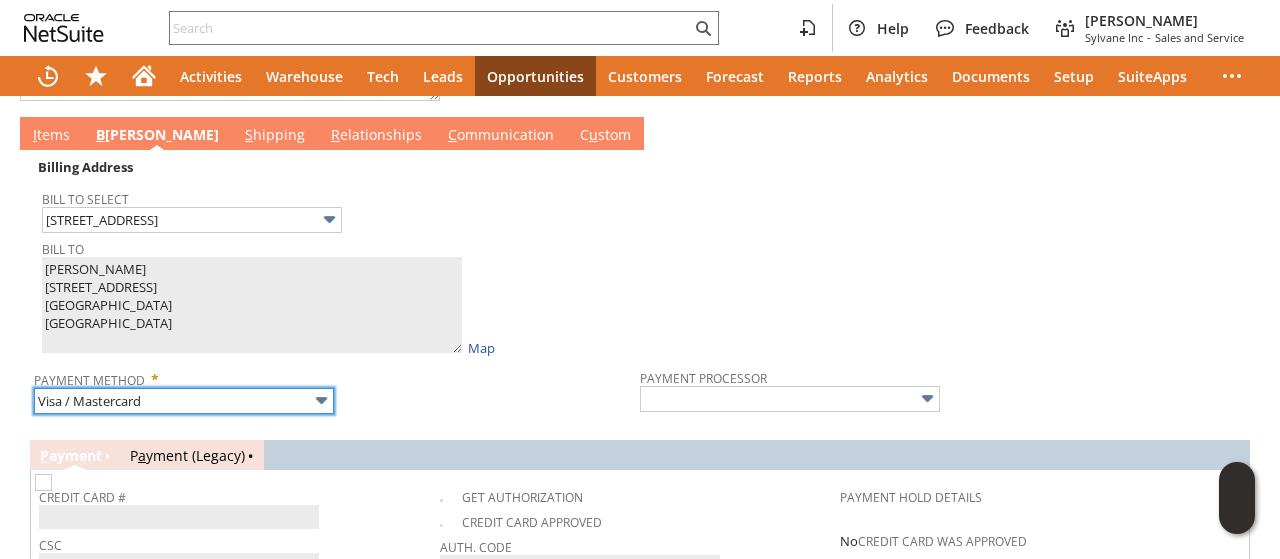 type on "Braintree" 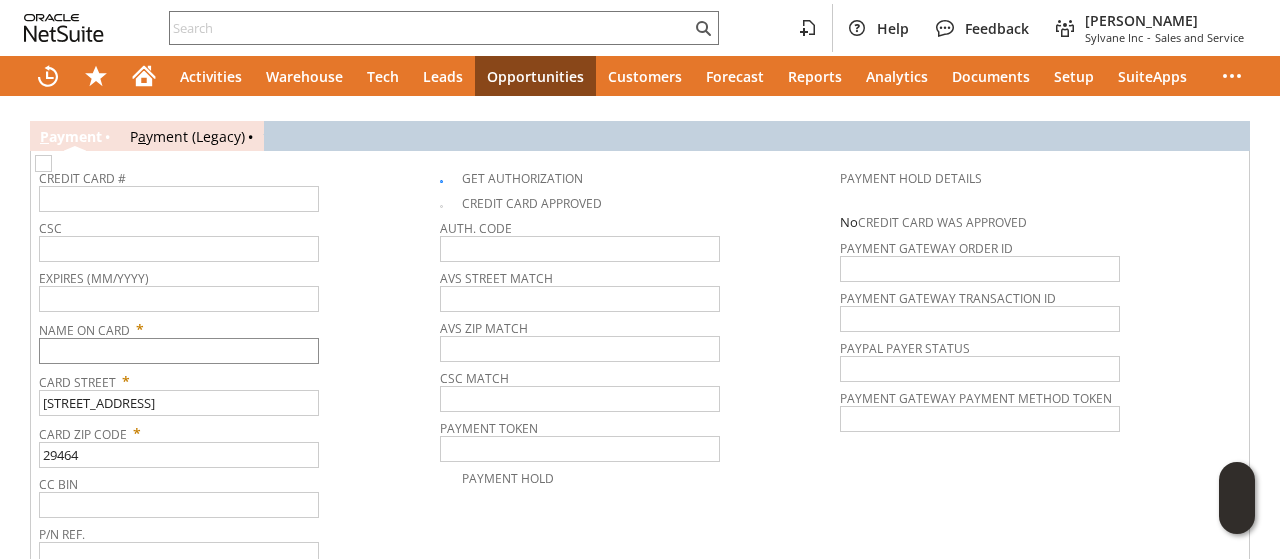 scroll, scrollTop: 1428, scrollLeft: 0, axis: vertical 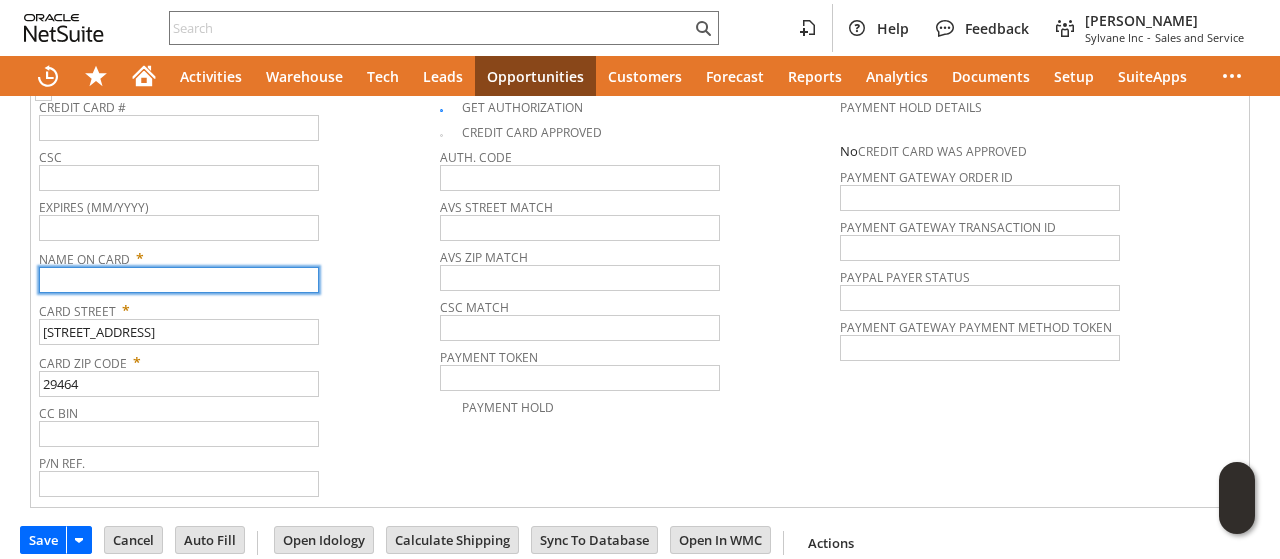 paste on "[PERSON_NAME]" 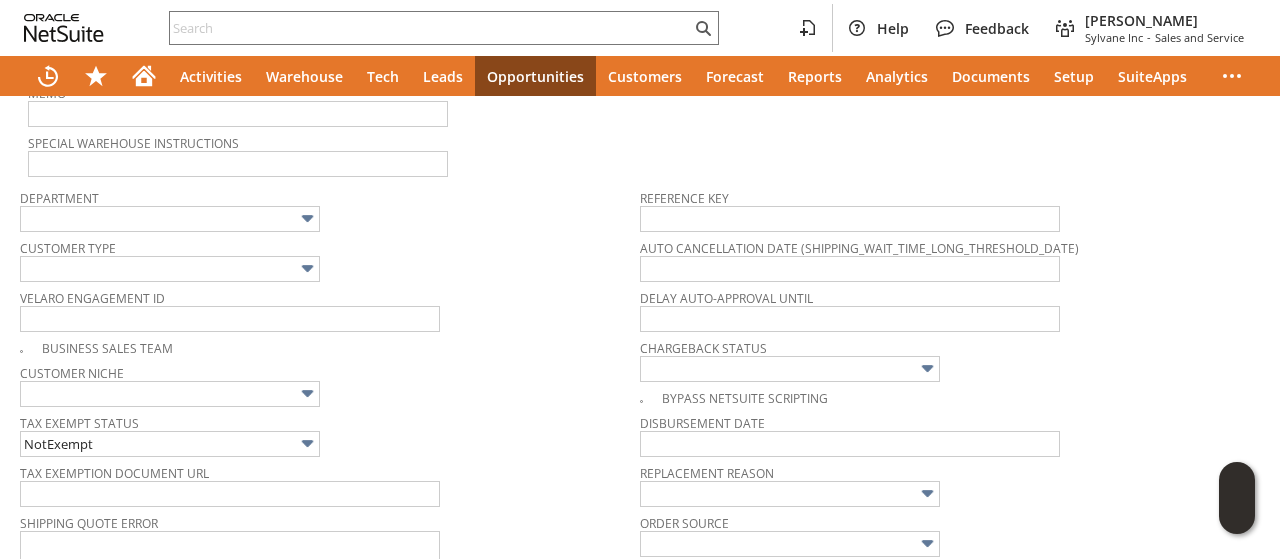 scroll, scrollTop: 0, scrollLeft: 0, axis: both 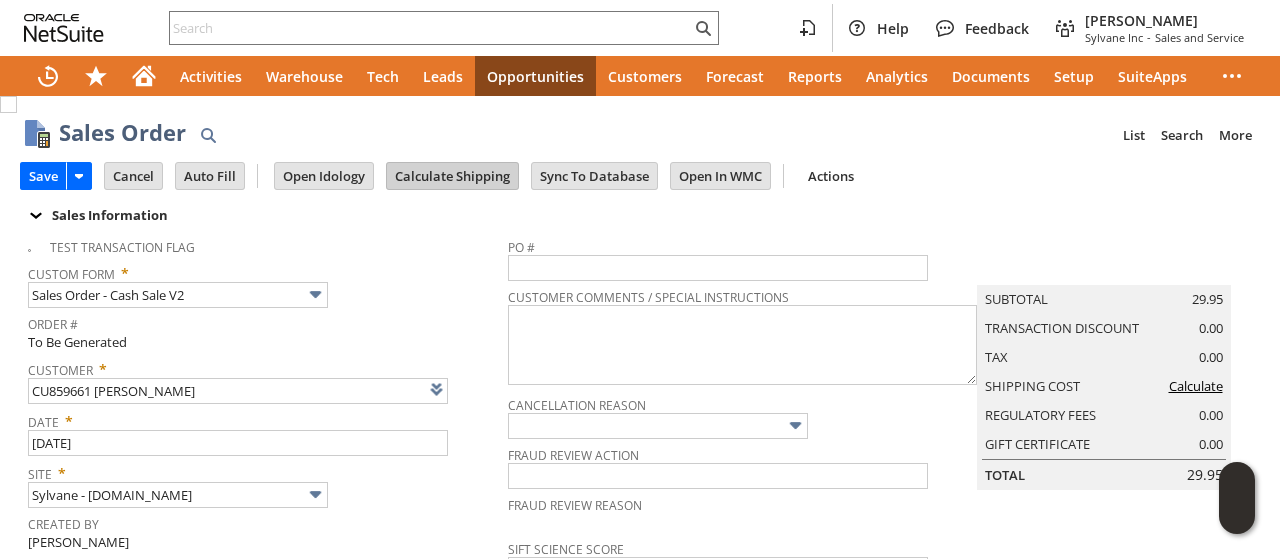 type on "[PERSON_NAME]" 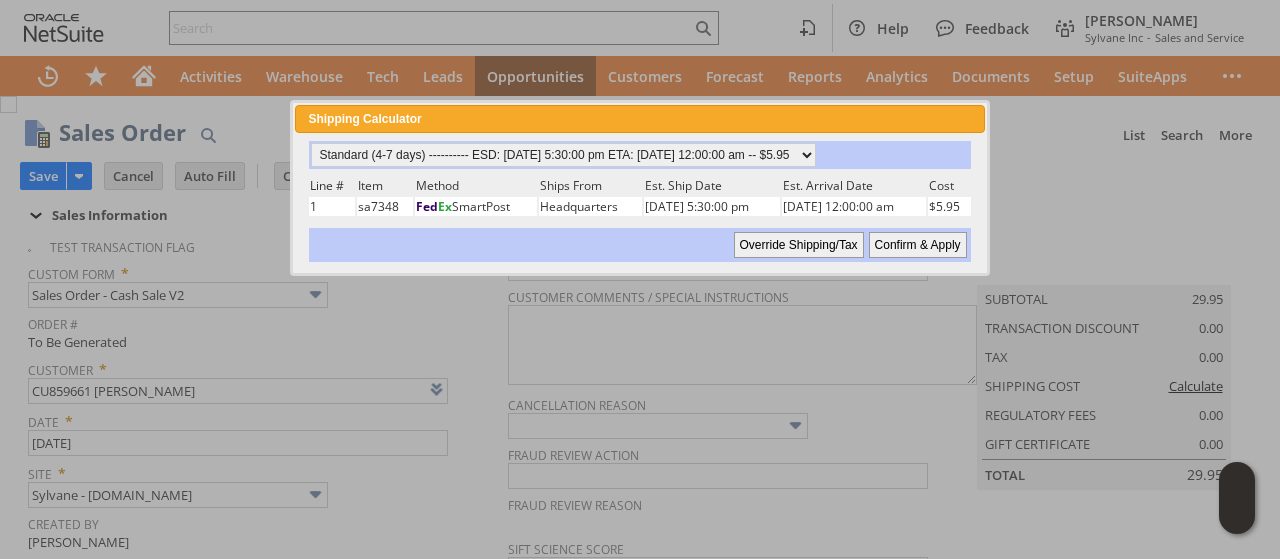 click on "Confirm & Apply" at bounding box center [918, 245] 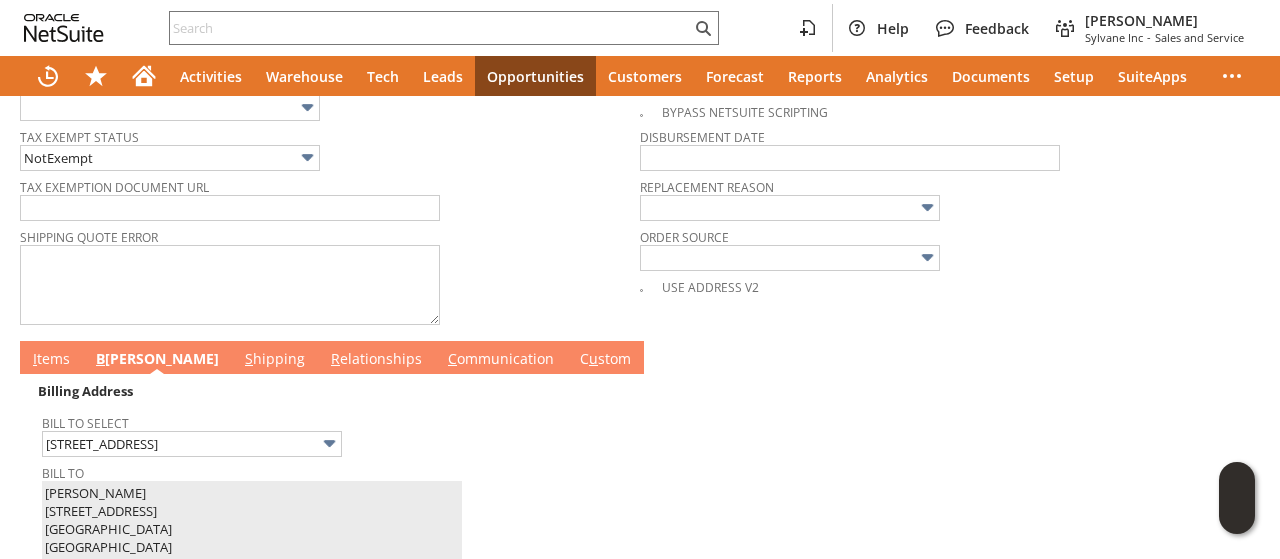scroll, scrollTop: 900, scrollLeft: 0, axis: vertical 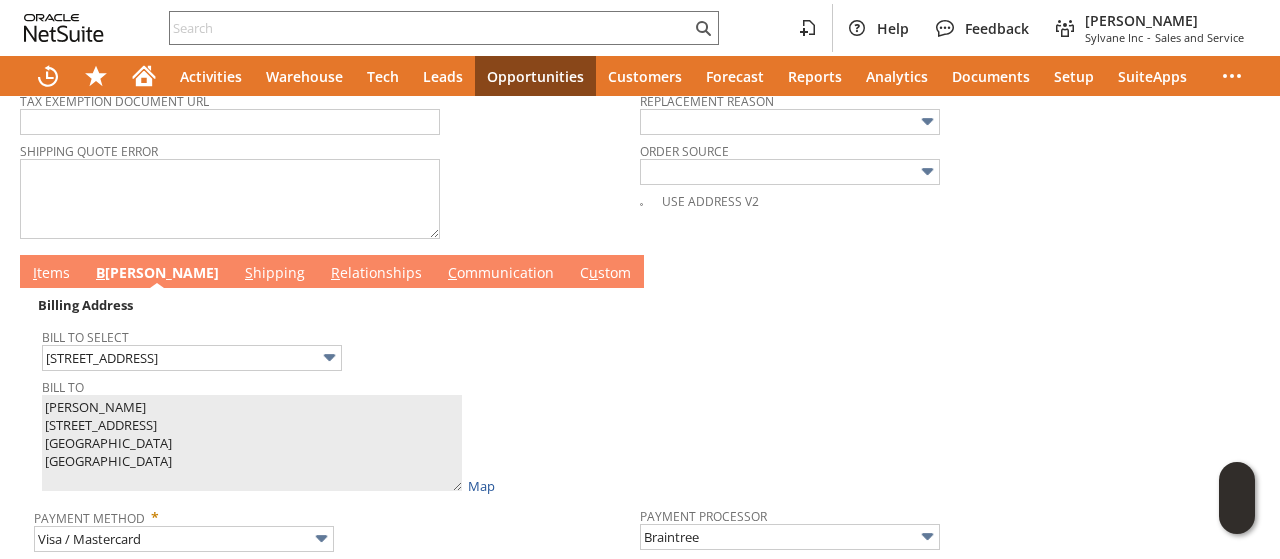 click on "S hipping" at bounding box center [275, 274] 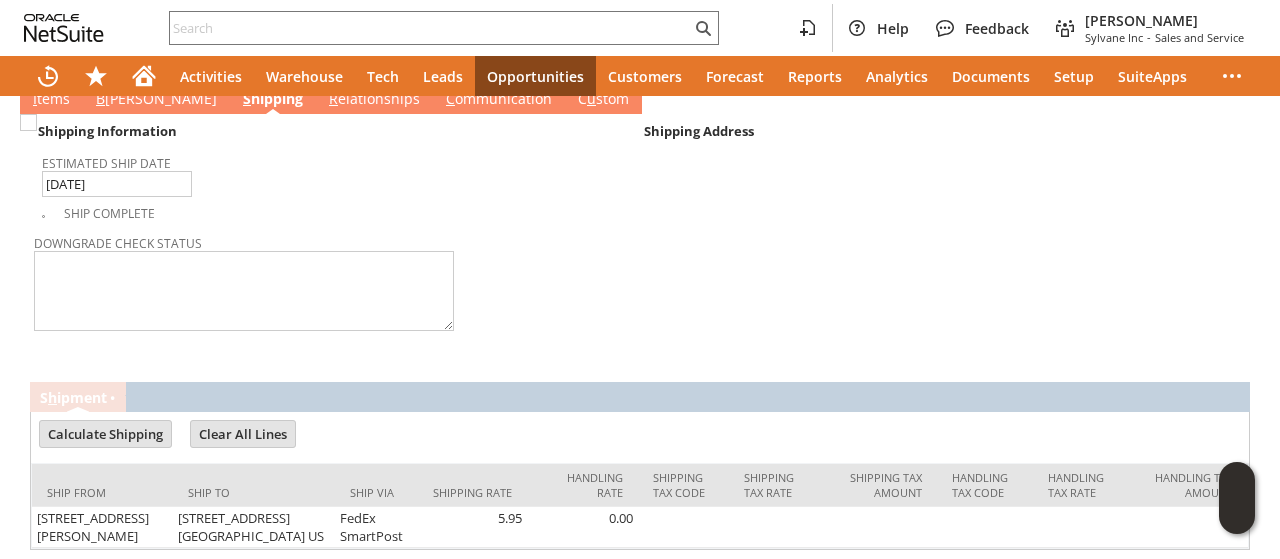 scroll, scrollTop: 1136, scrollLeft: 0, axis: vertical 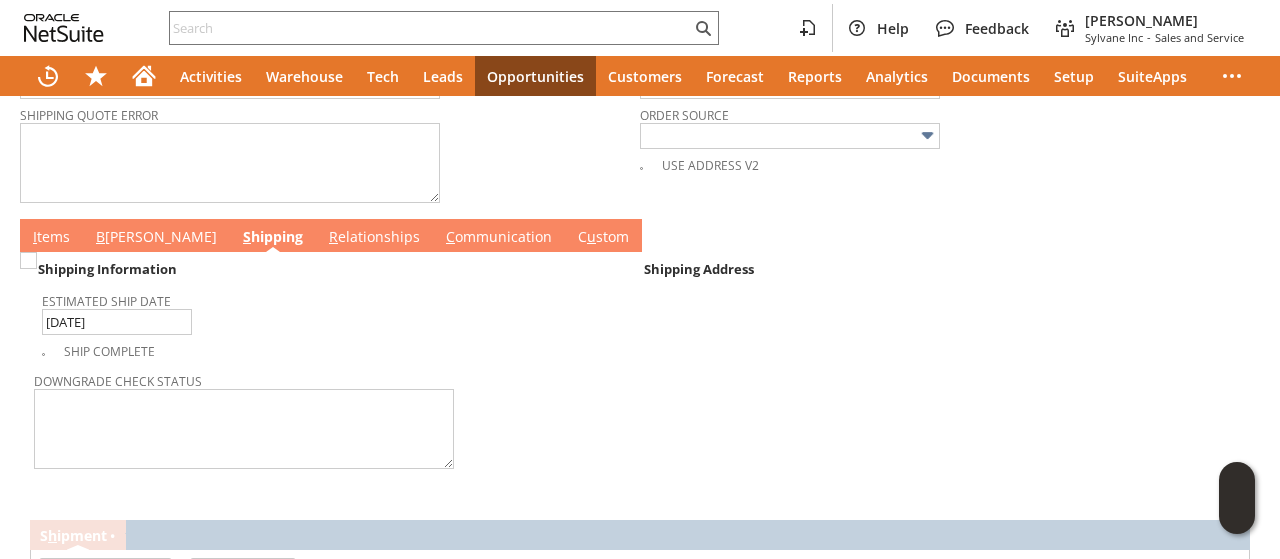 click on "C ommunication" at bounding box center [499, 238] 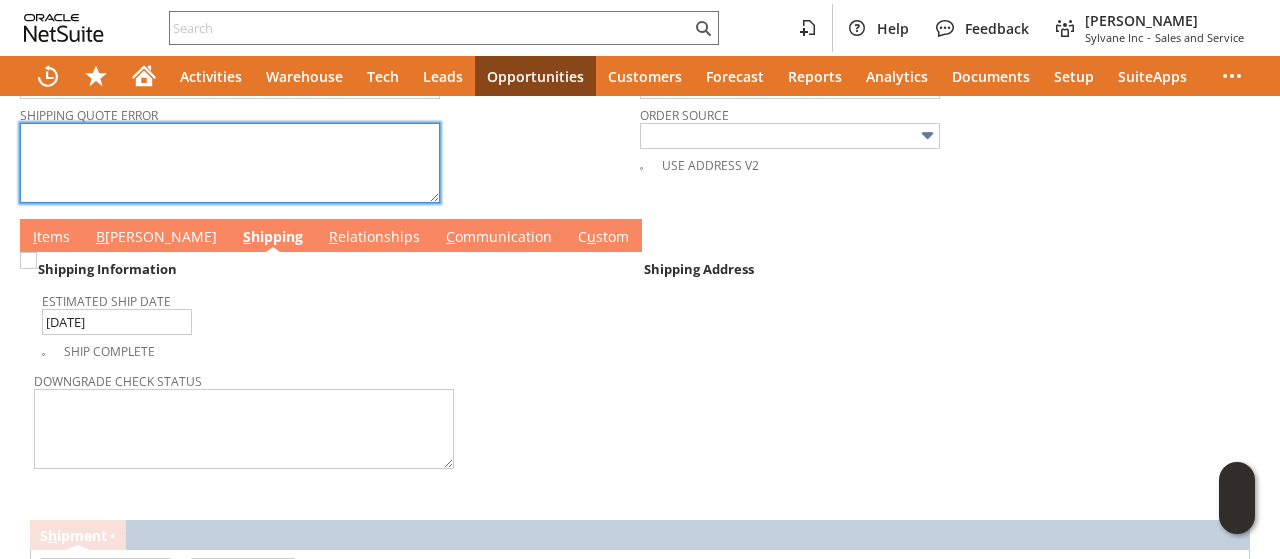 click at bounding box center [230, 163] 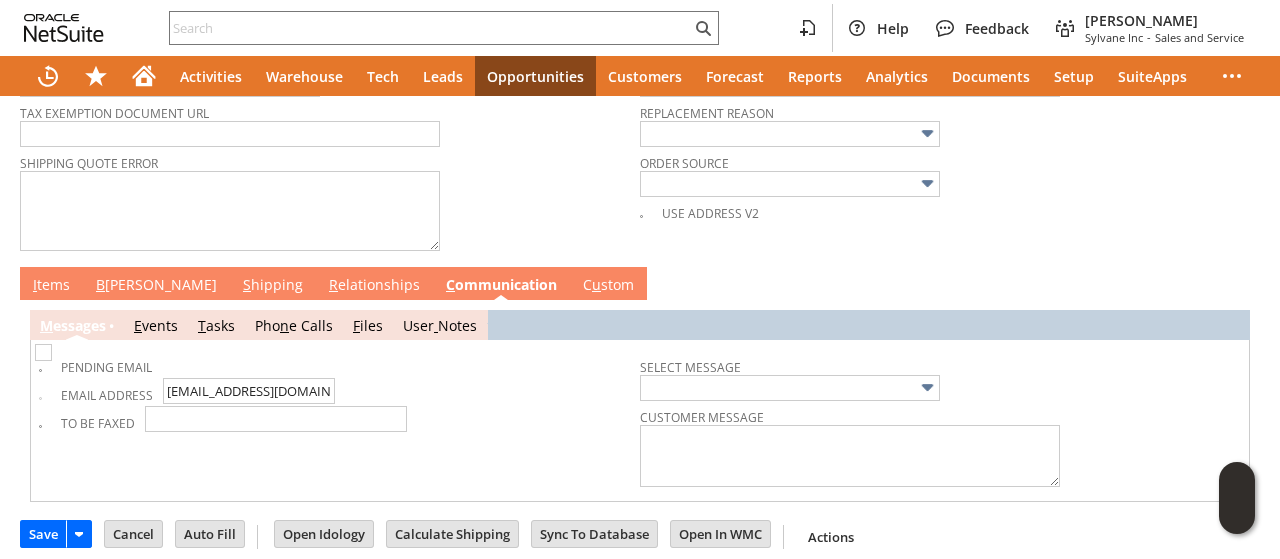 click on "B" at bounding box center (100, 284) 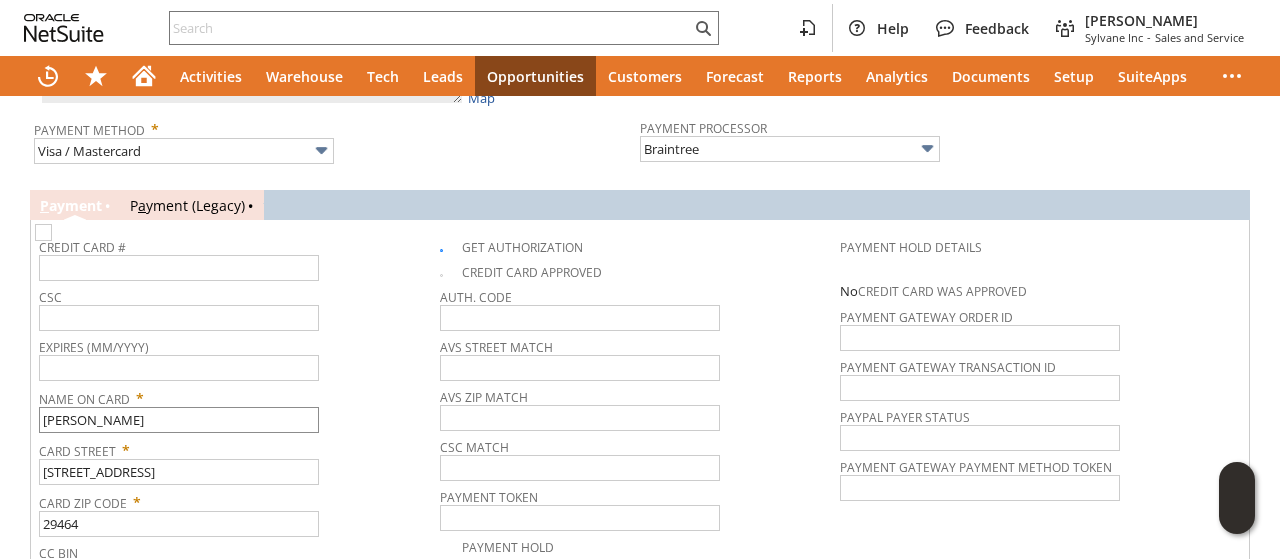 scroll, scrollTop: 1188, scrollLeft: 0, axis: vertical 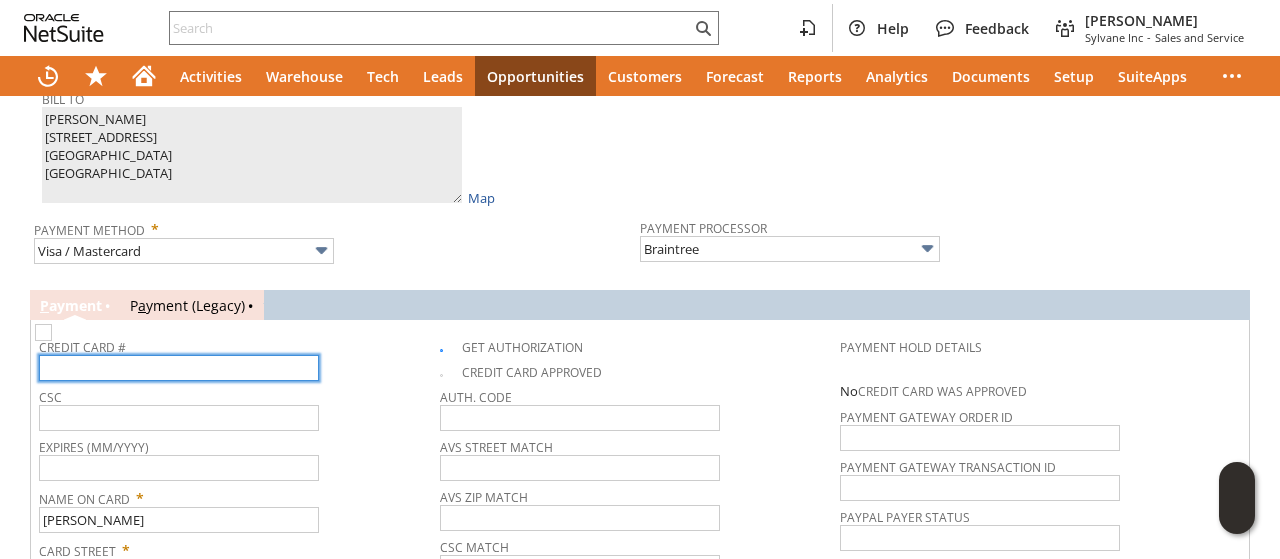 click at bounding box center [179, 368] 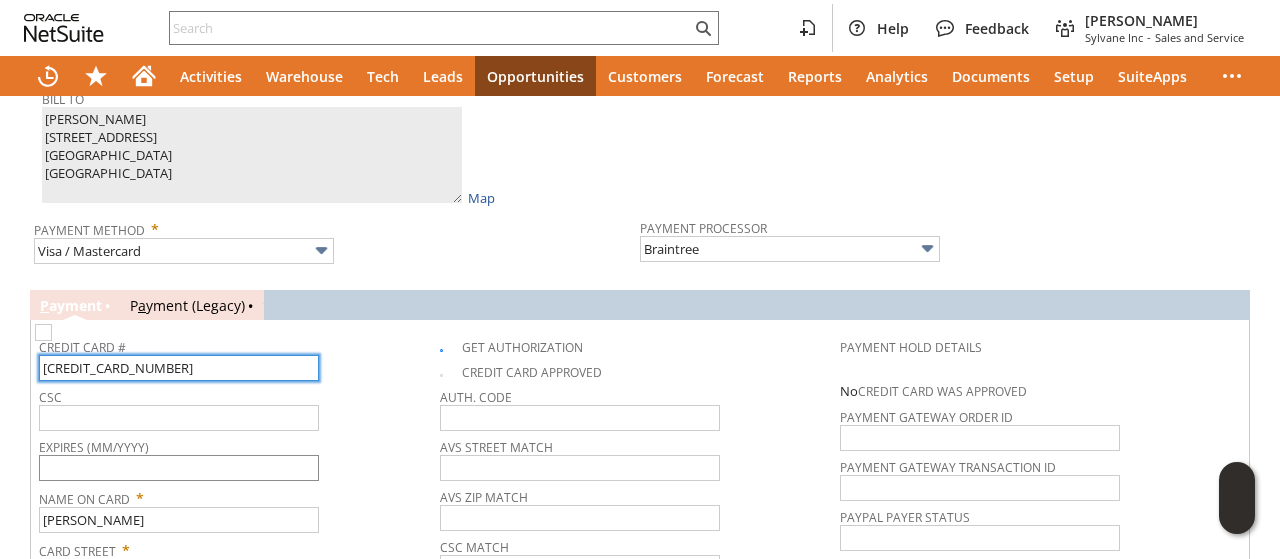 type on "4400661293482771" 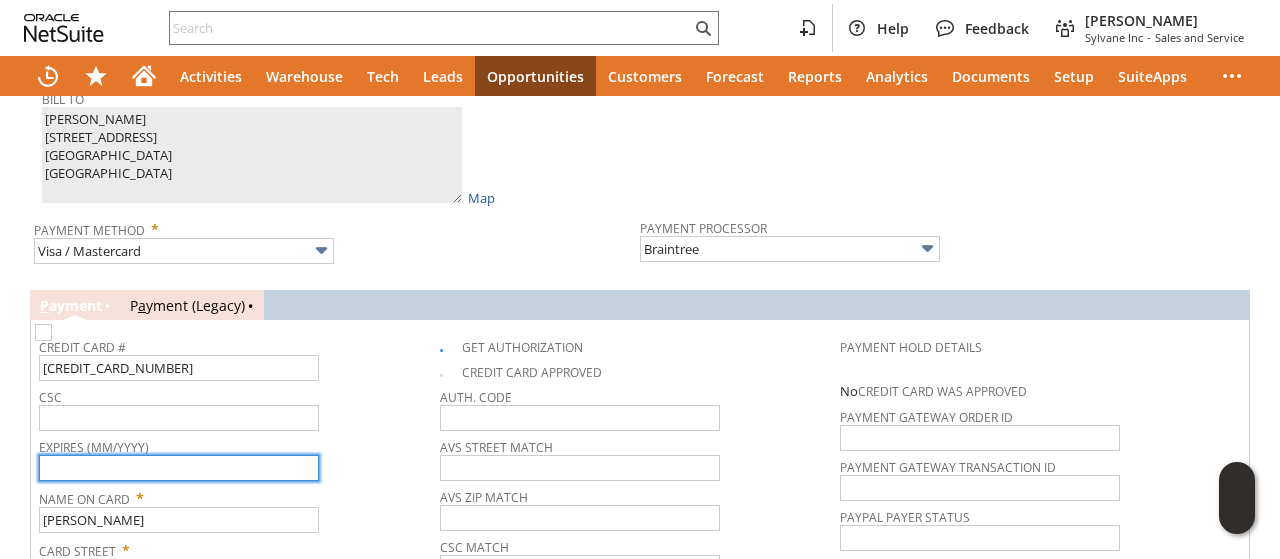 click at bounding box center [179, 468] 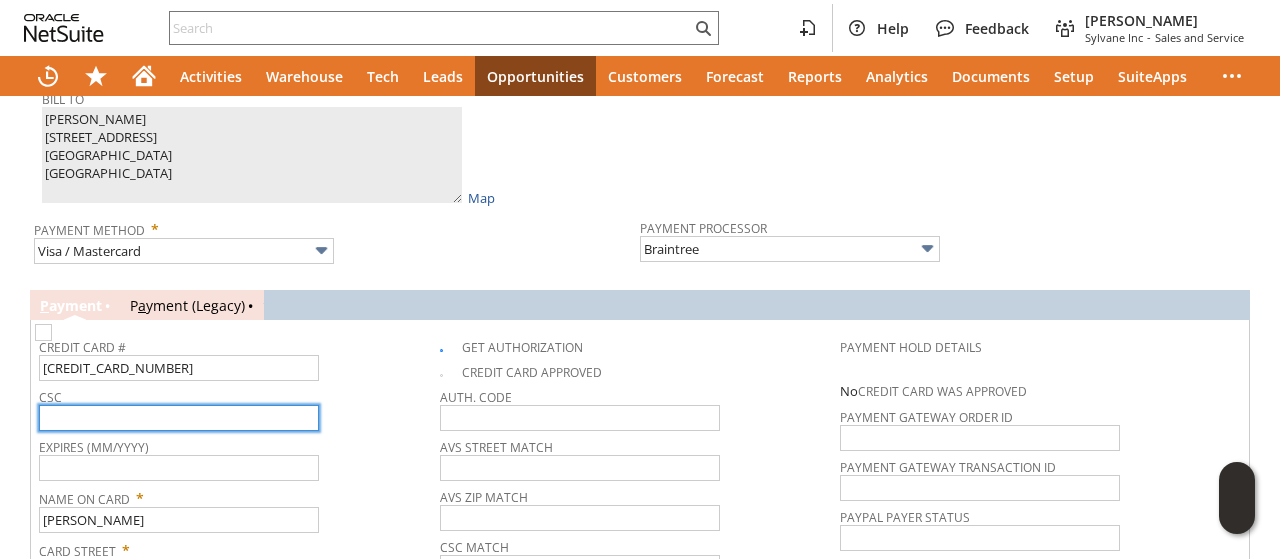 click at bounding box center [179, 418] 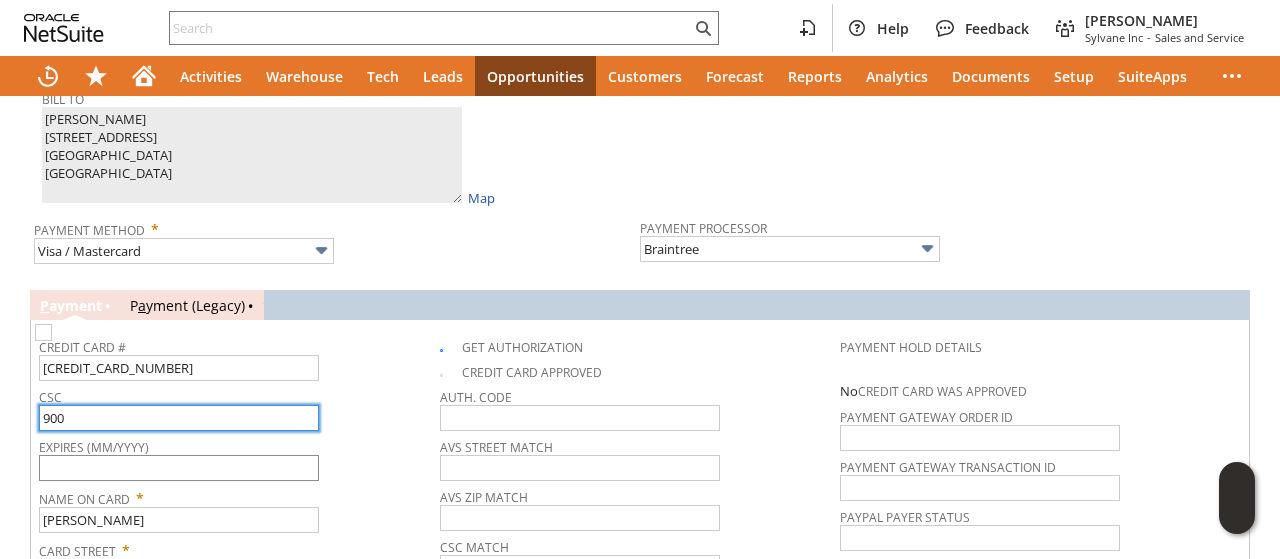 type on "900" 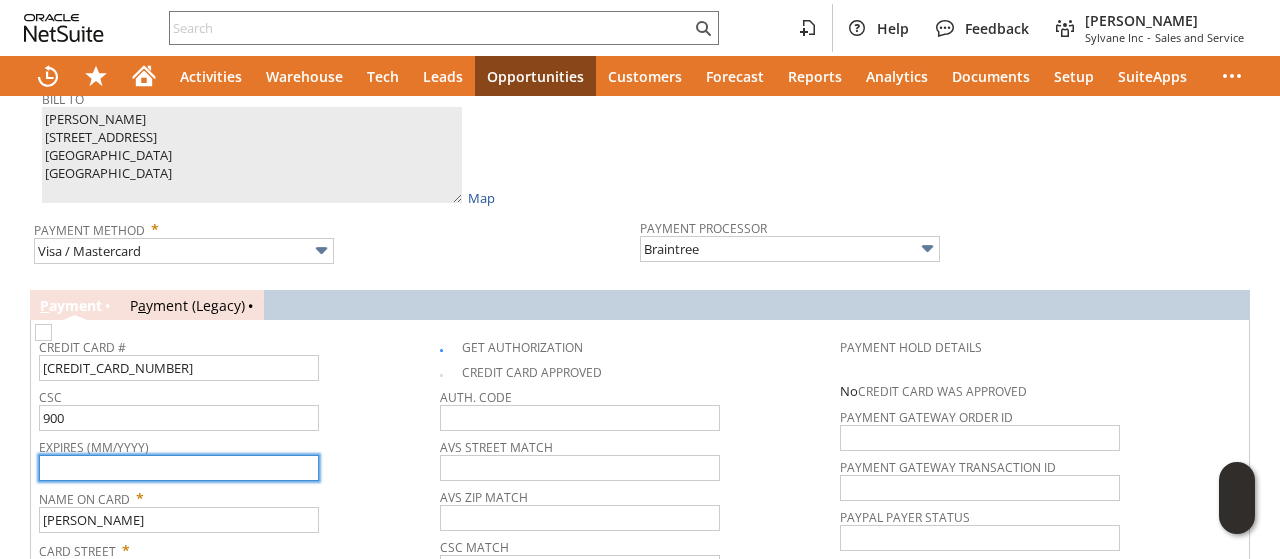 click at bounding box center [179, 468] 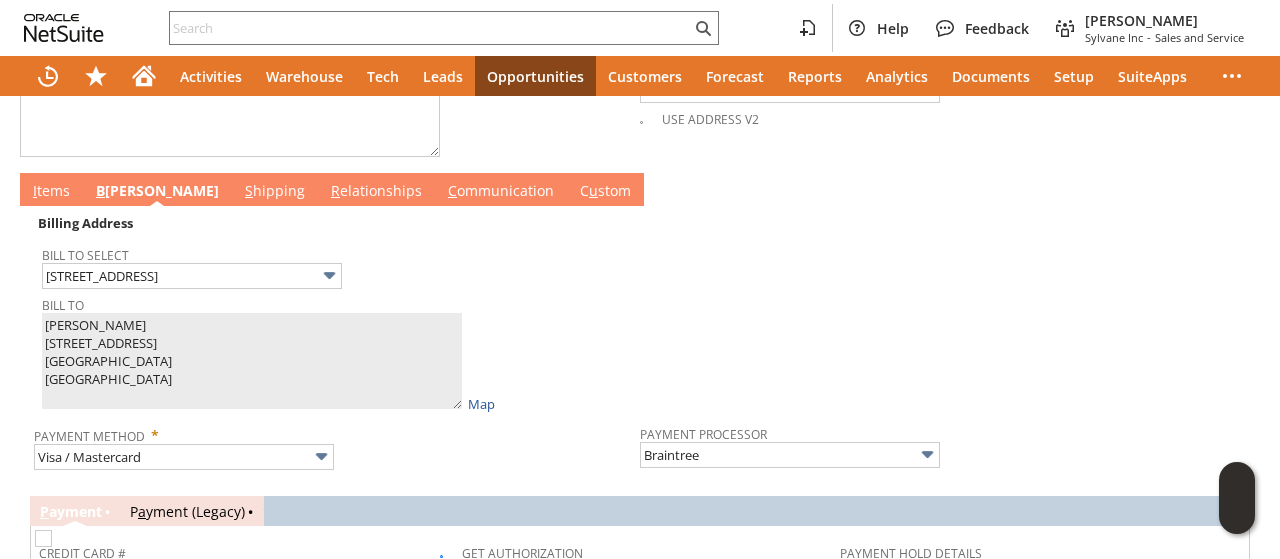 scroll, scrollTop: 688, scrollLeft: 0, axis: vertical 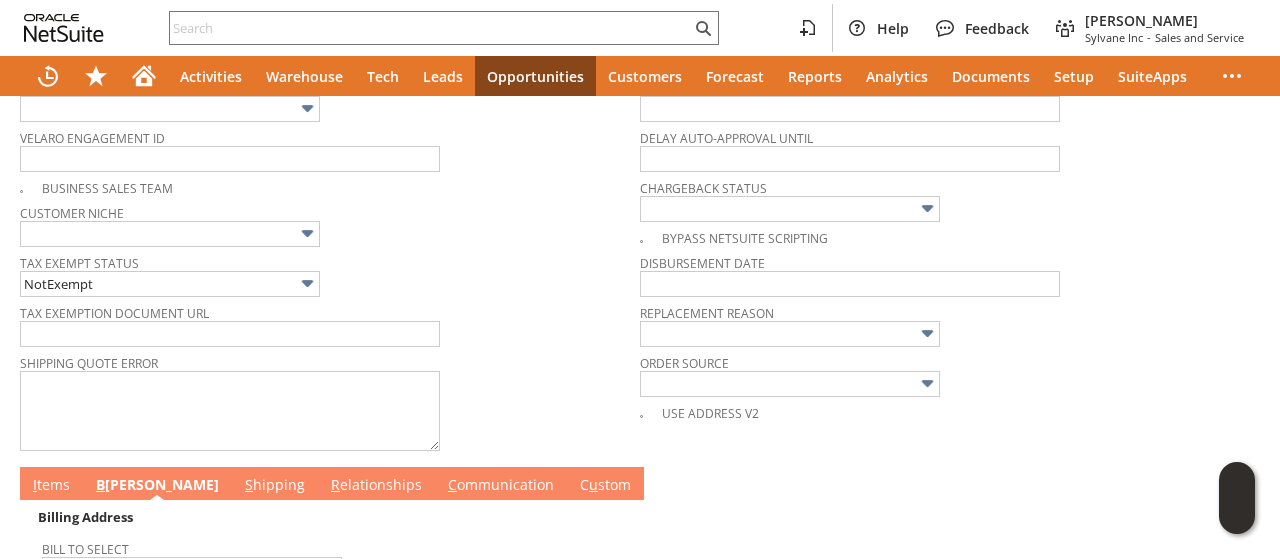 type on "09/2029" 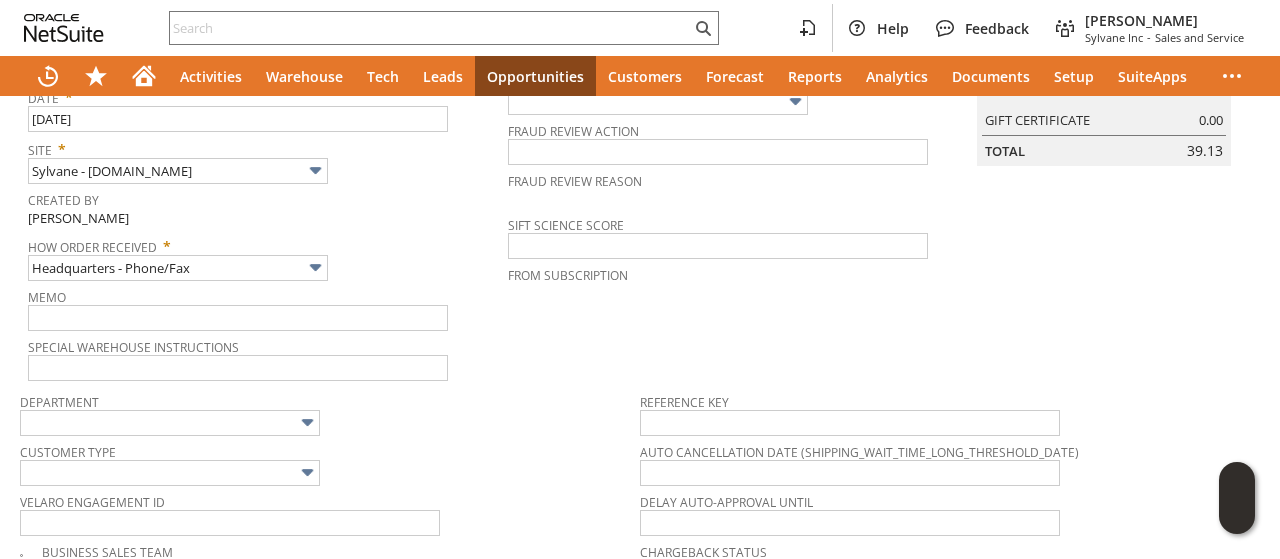 scroll, scrollTop: 0, scrollLeft: 0, axis: both 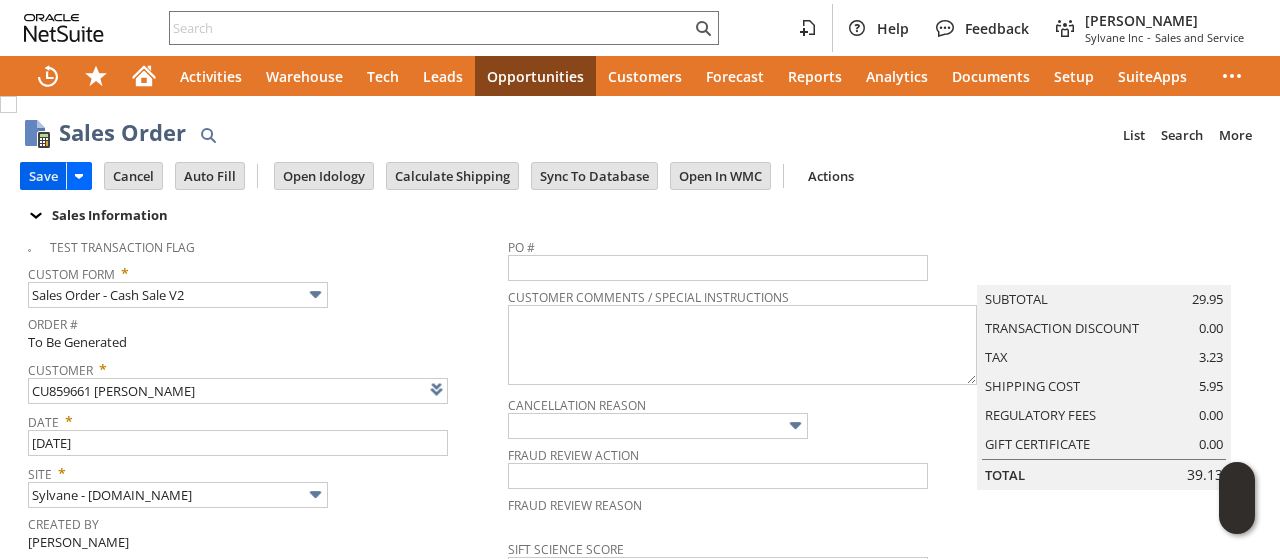 click on "Save" at bounding box center [43, 176] 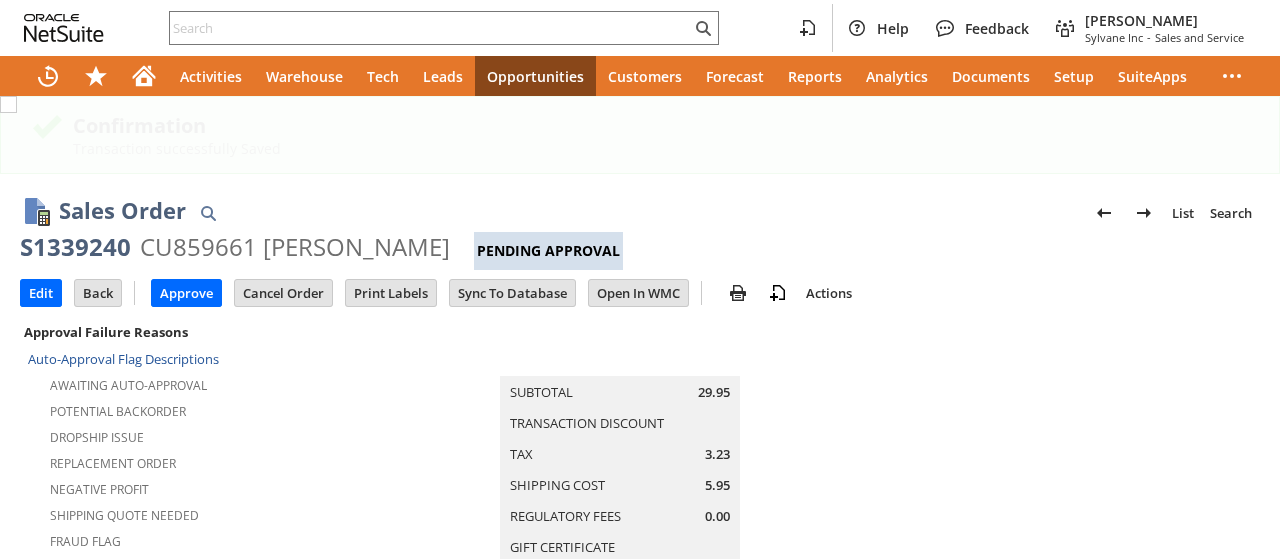 scroll, scrollTop: 0, scrollLeft: 0, axis: both 